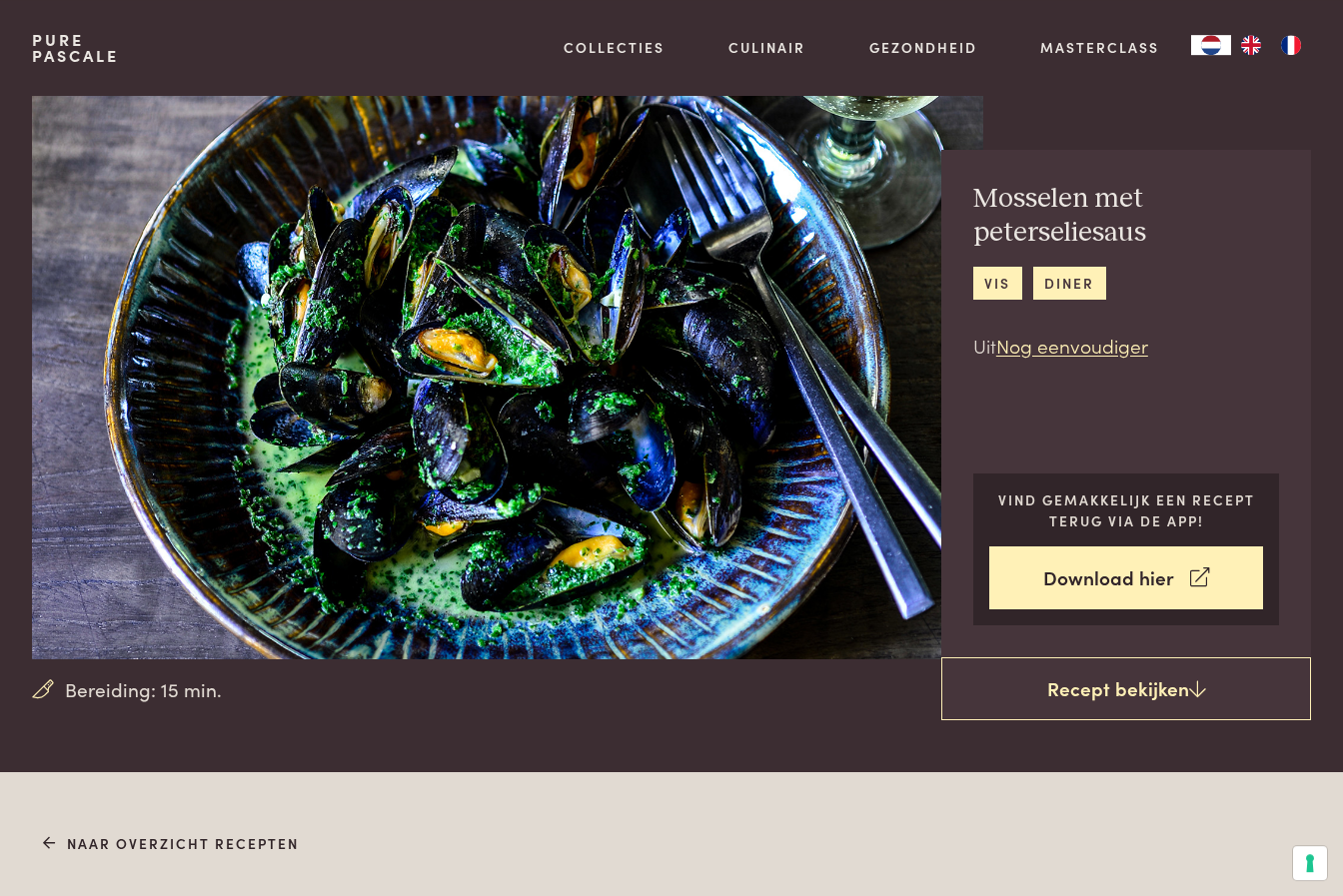 scroll, scrollTop: 8, scrollLeft: 0, axis: vertical 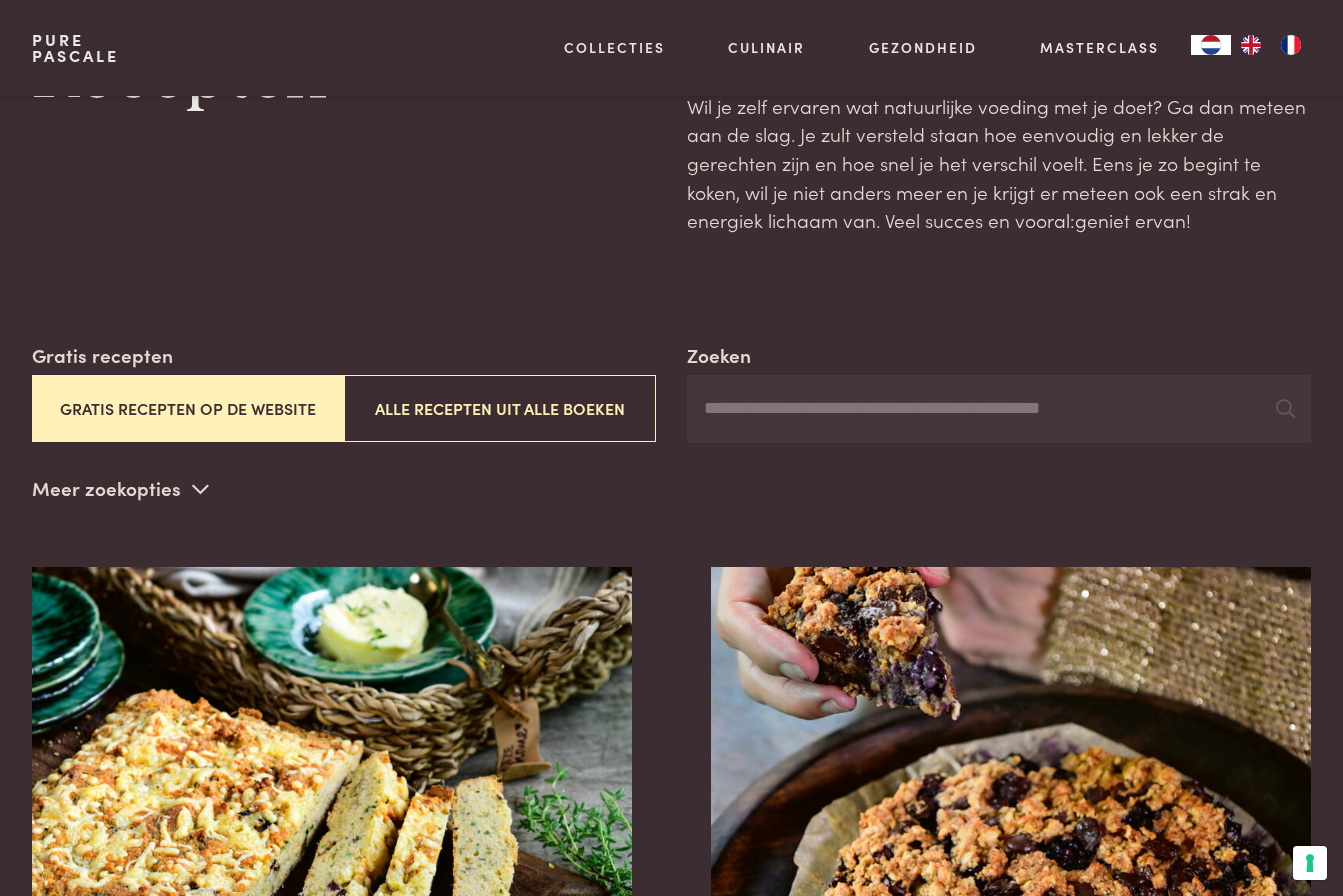 click on "Zoeken" at bounding box center (999, 409) 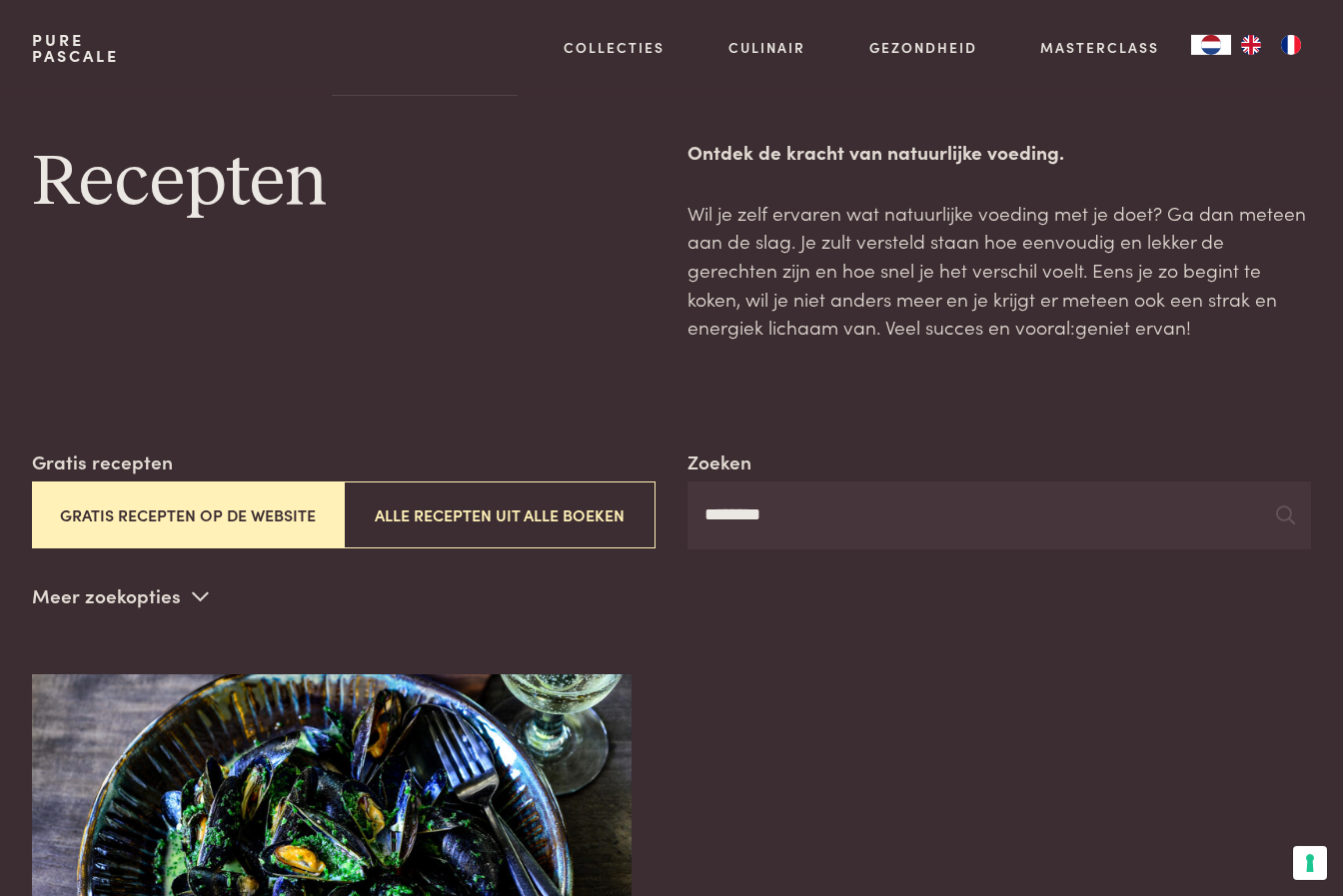 scroll, scrollTop: 0, scrollLeft: 0, axis: both 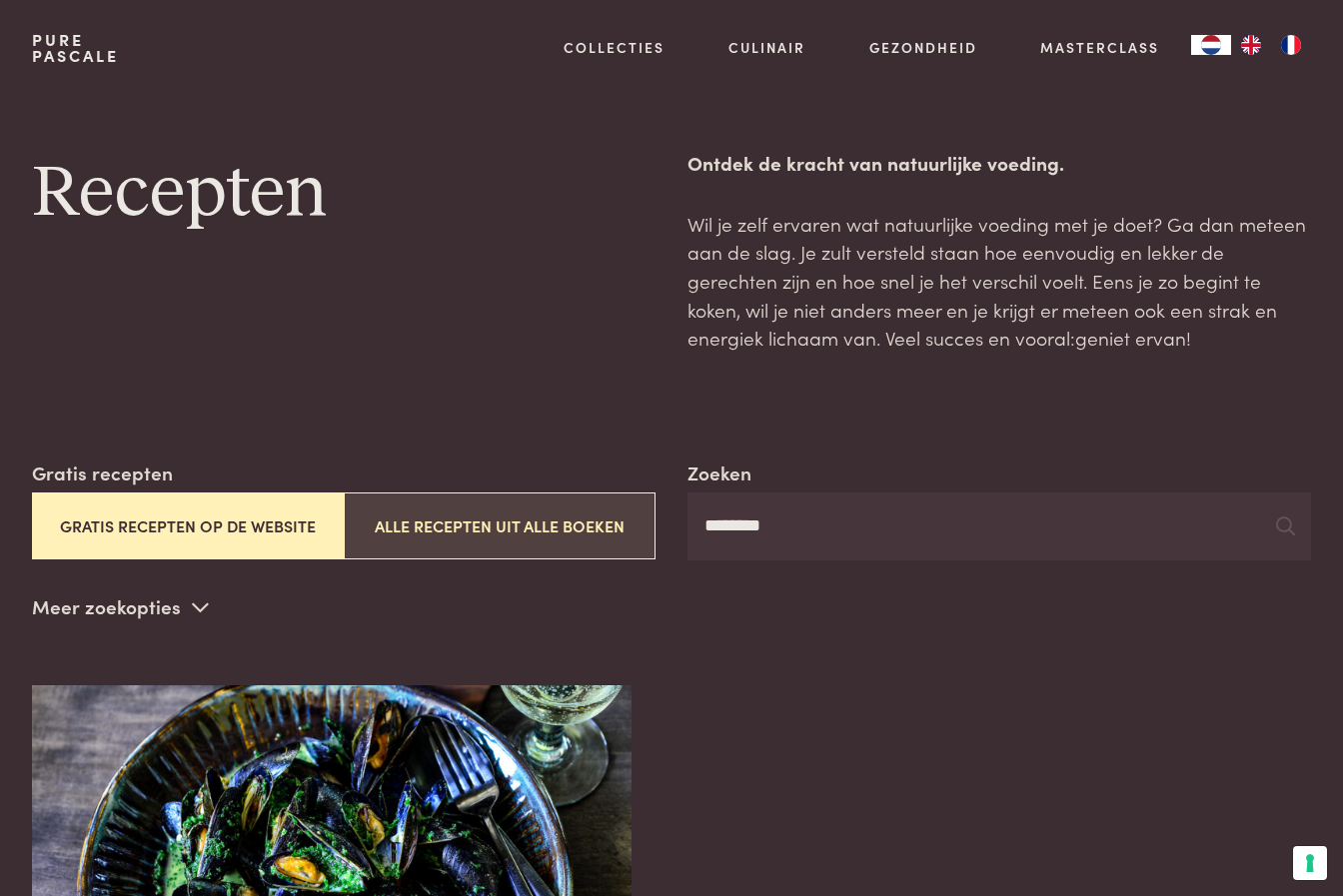 click on "Alle recepten uit alle boeken" at bounding box center (500, 525) 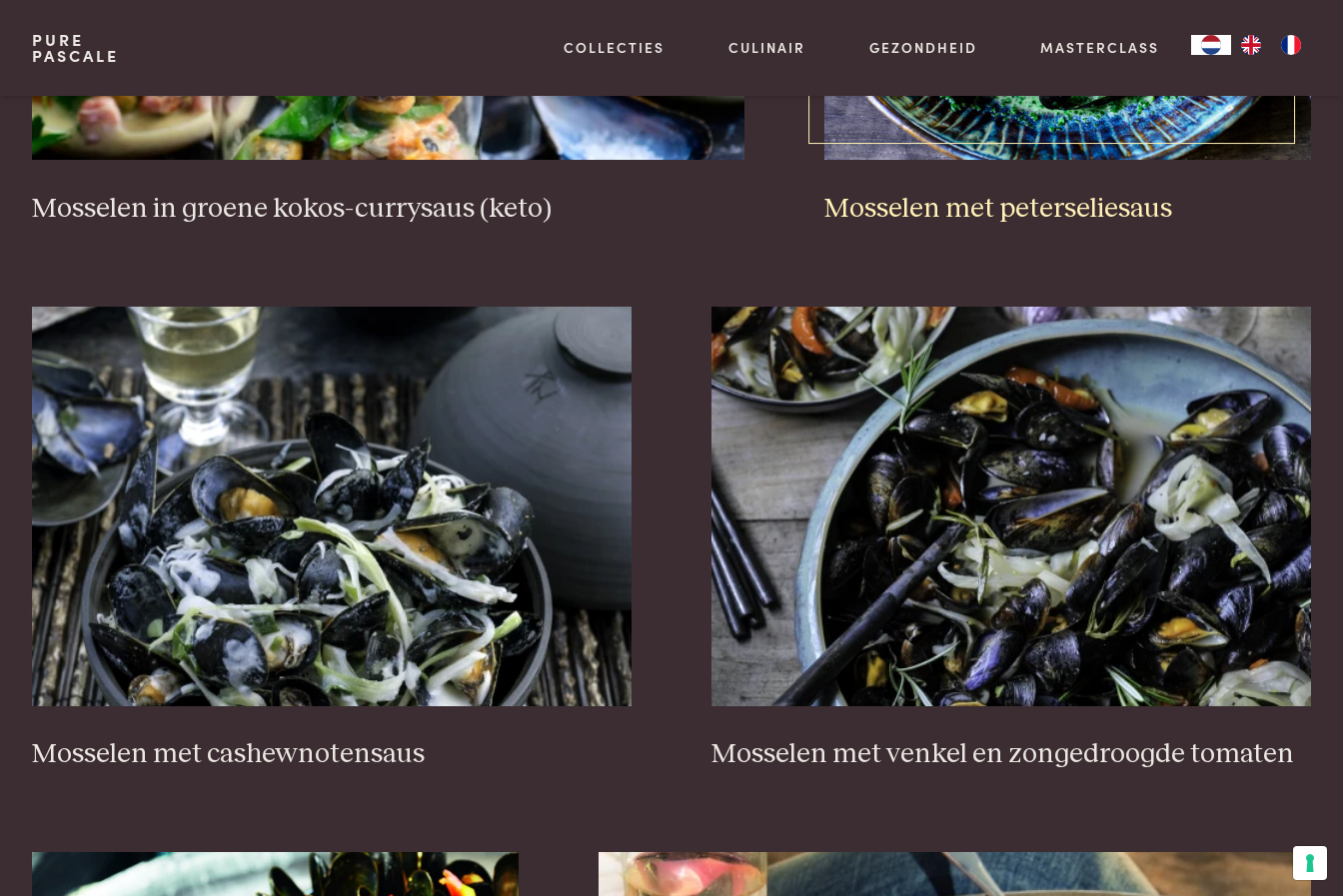 scroll, scrollTop: 2087, scrollLeft: 0, axis: vertical 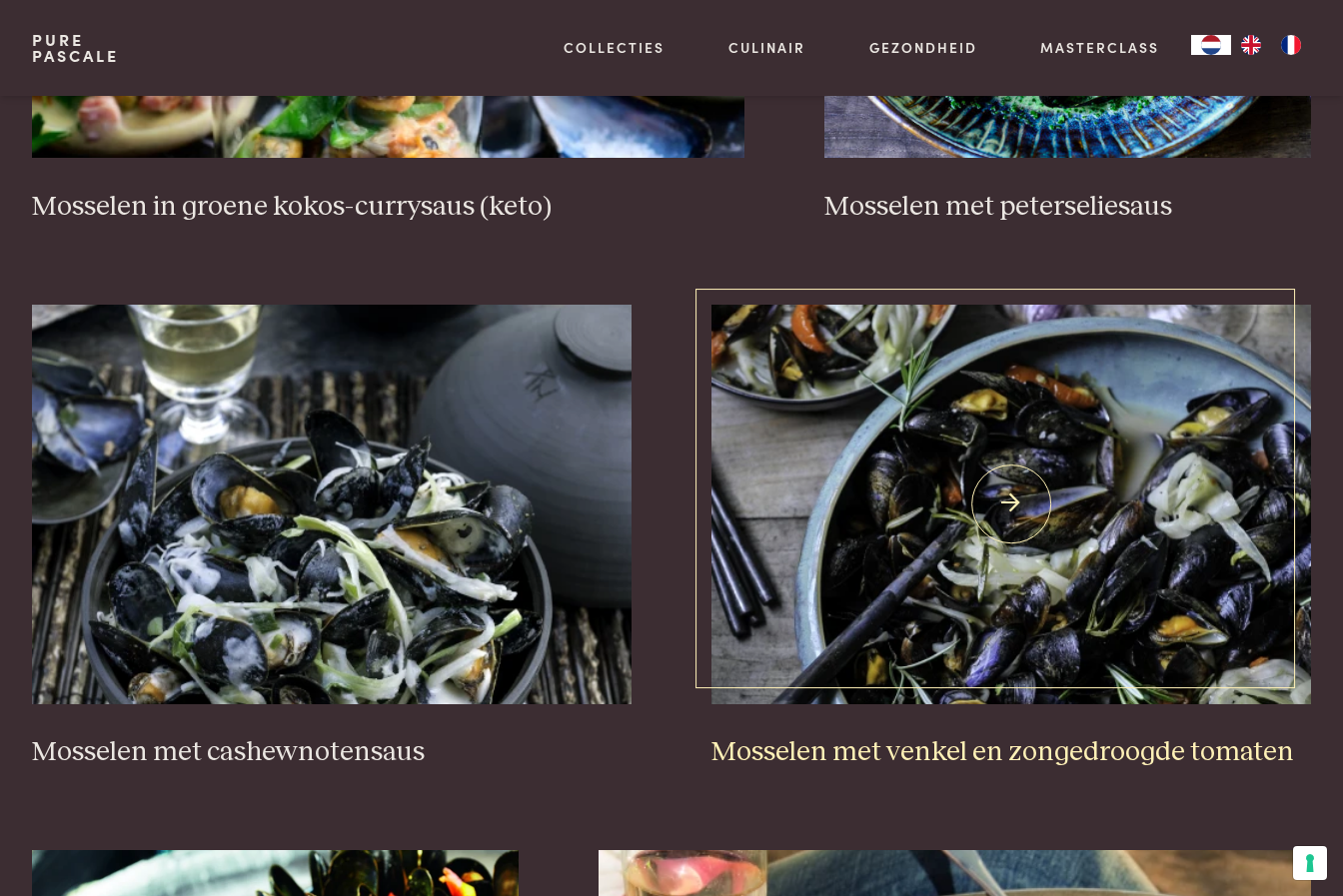 click on "Mosselen met venkel en zongedroogde tomaten" at bounding box center [1011, 752] 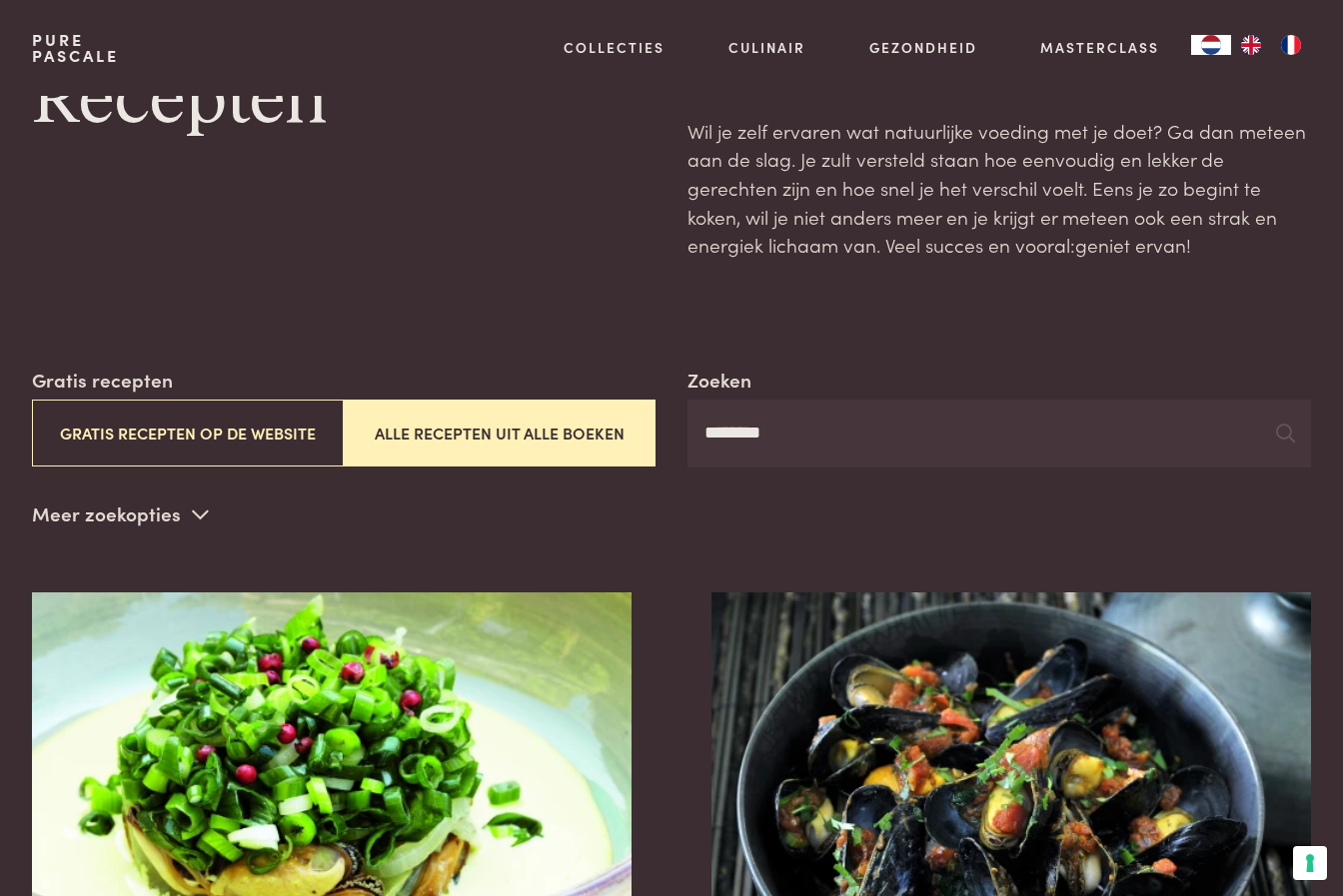 scroll, scrollTop: 0, scrollLeft: 0, axis: both 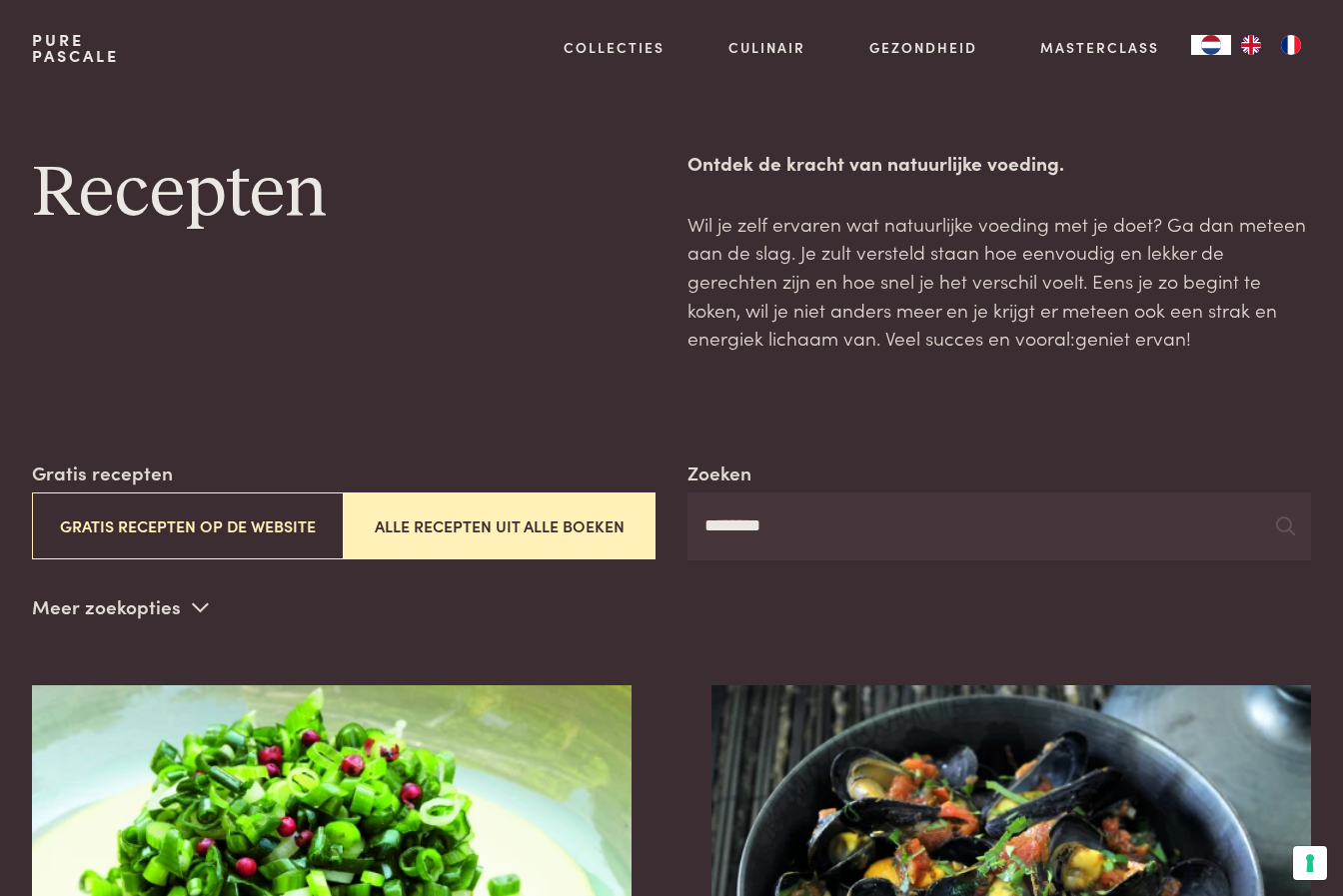 drag, startPoint x: 809, startPoint y: 528, endPoint x: 704, endPoint y: 527, distance: 105.00476 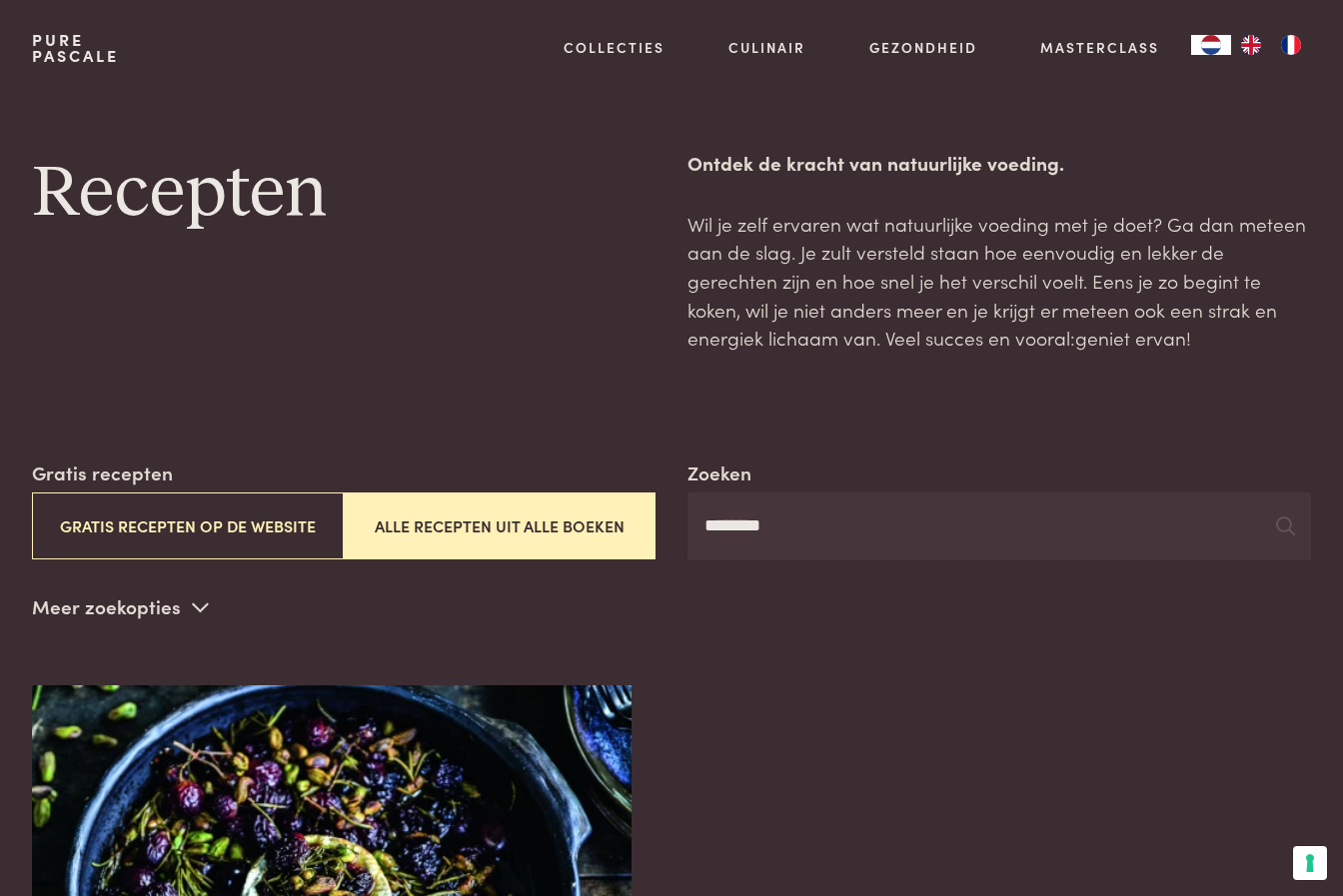 type on "*********" 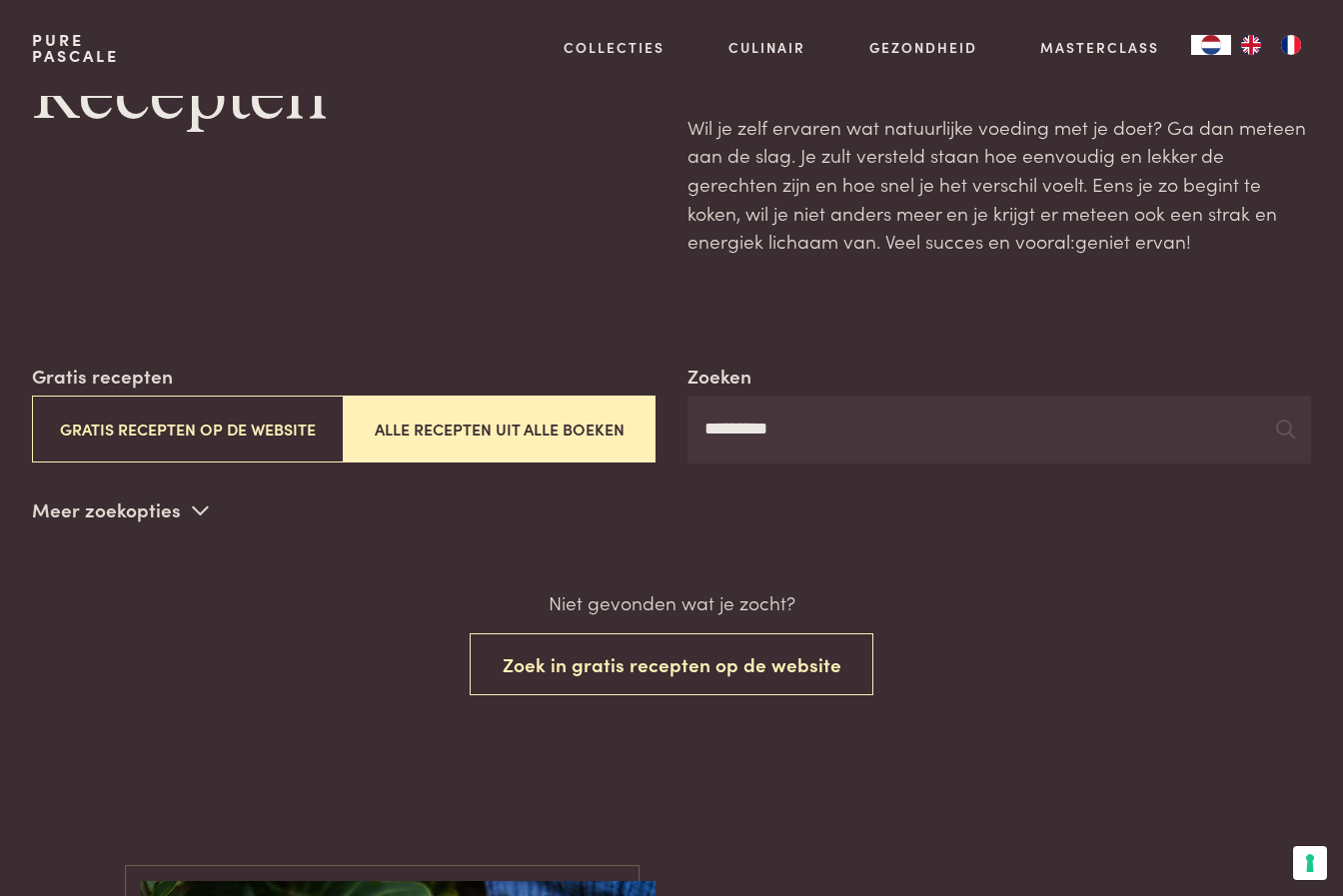 scroll, scrollTop: 0, scrollLeft: 0, axis: both 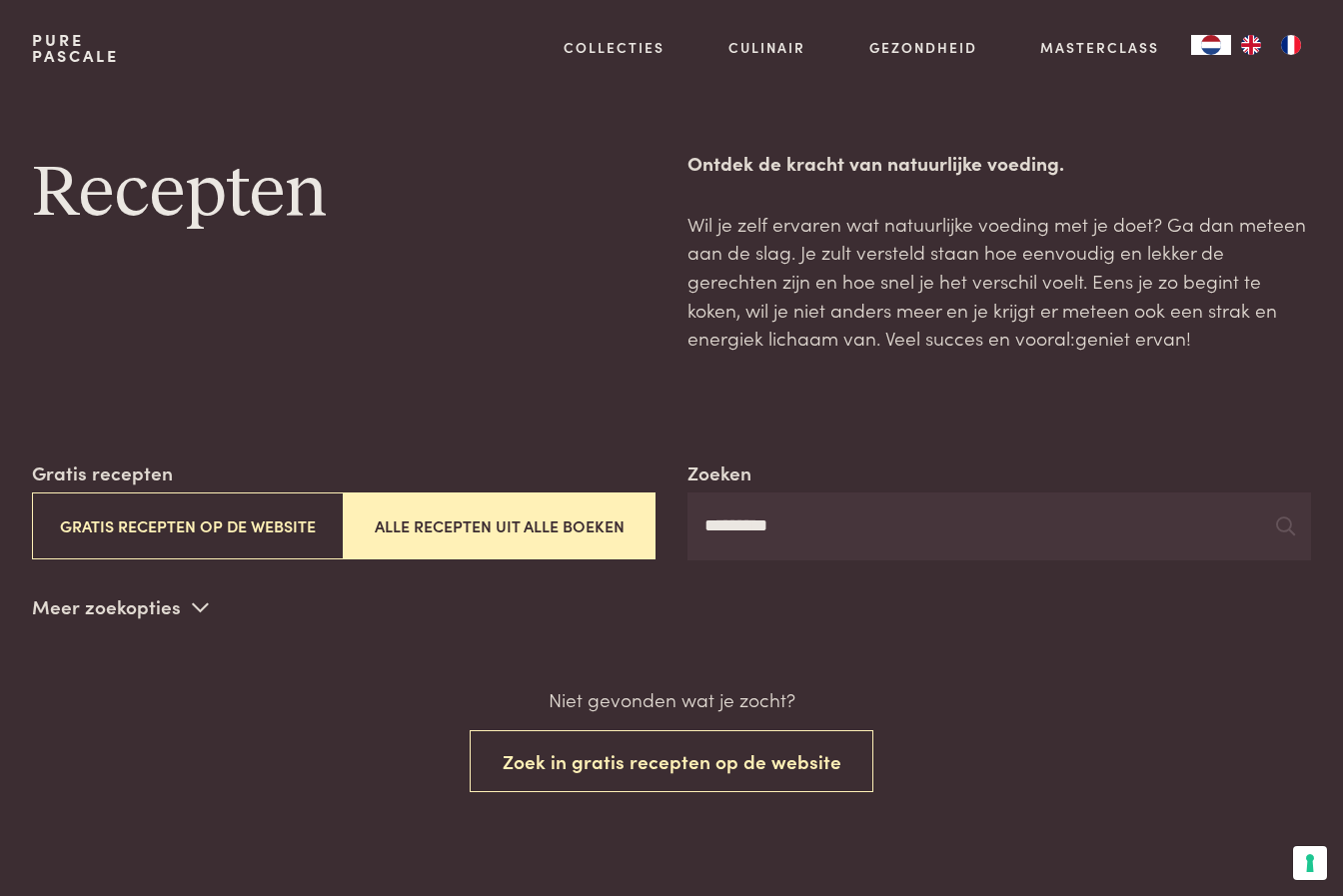 drag, startPoint x: 822, startPoint y: 530, endPoint x: 1012, endPoint y: 504, distance: 191.7707 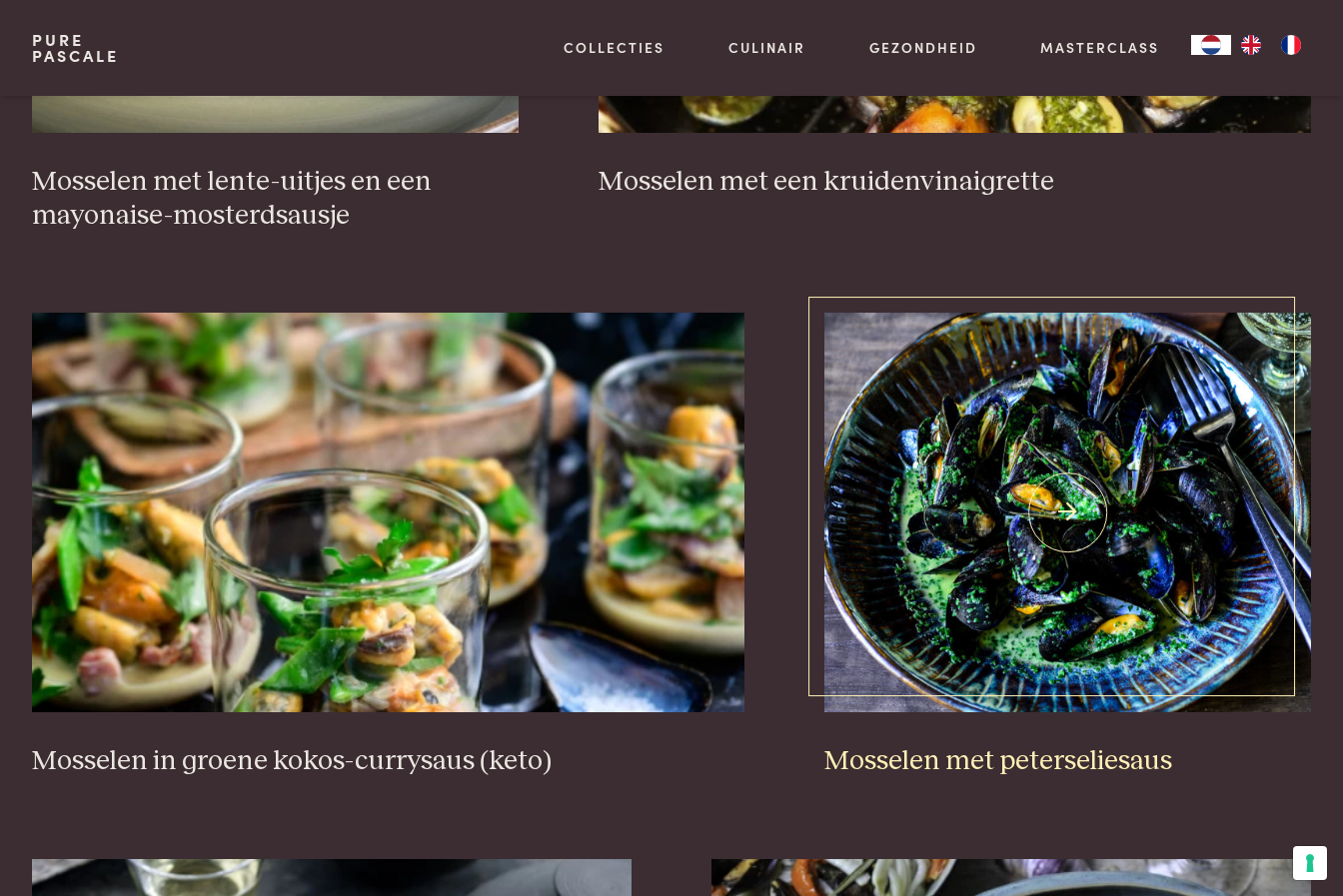 scroll, scrollTop: 1537, scrollLeft: 0, axis: vertical 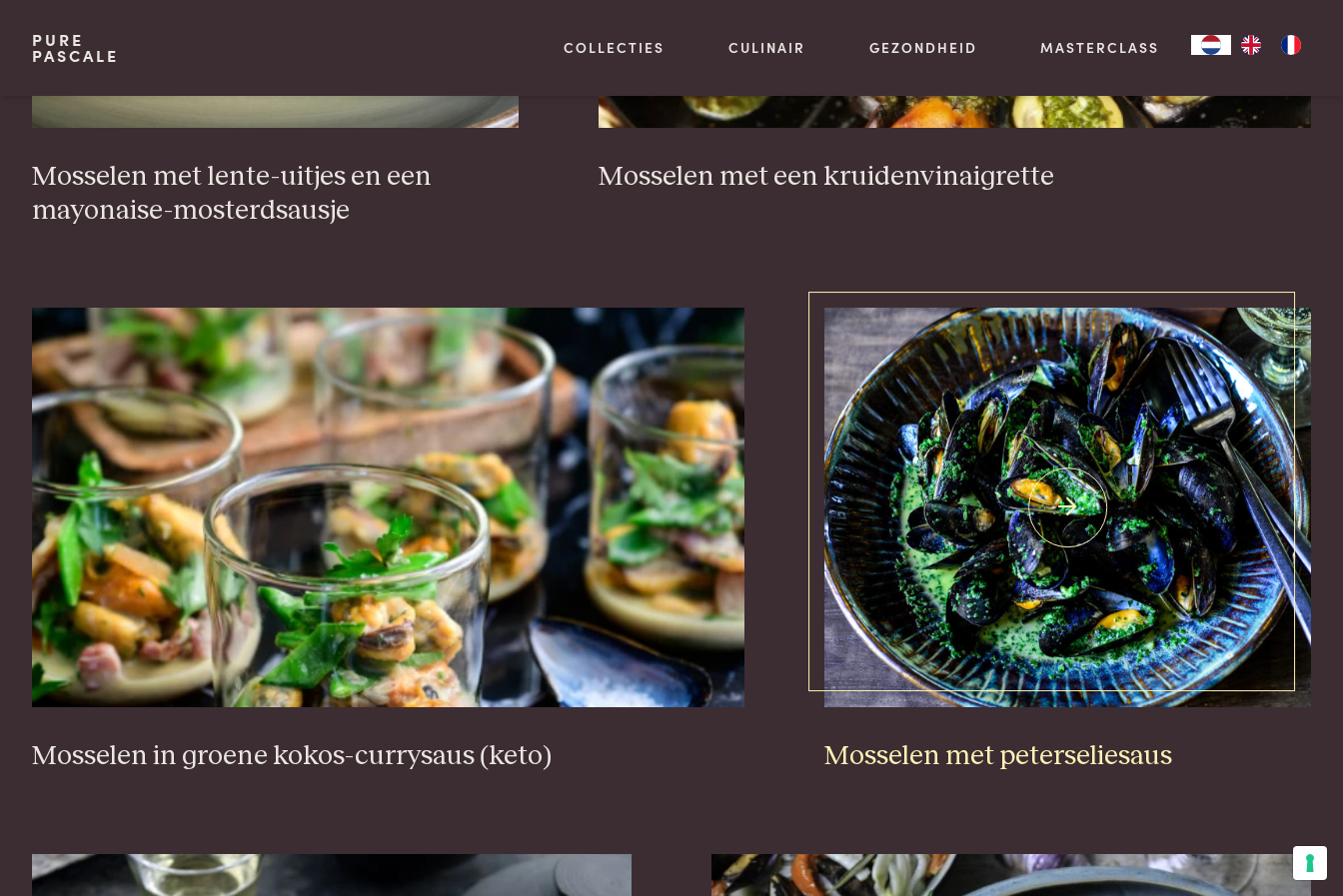 click on "Mosselen met peterseliesaus" at bounding box center (1067, 756) 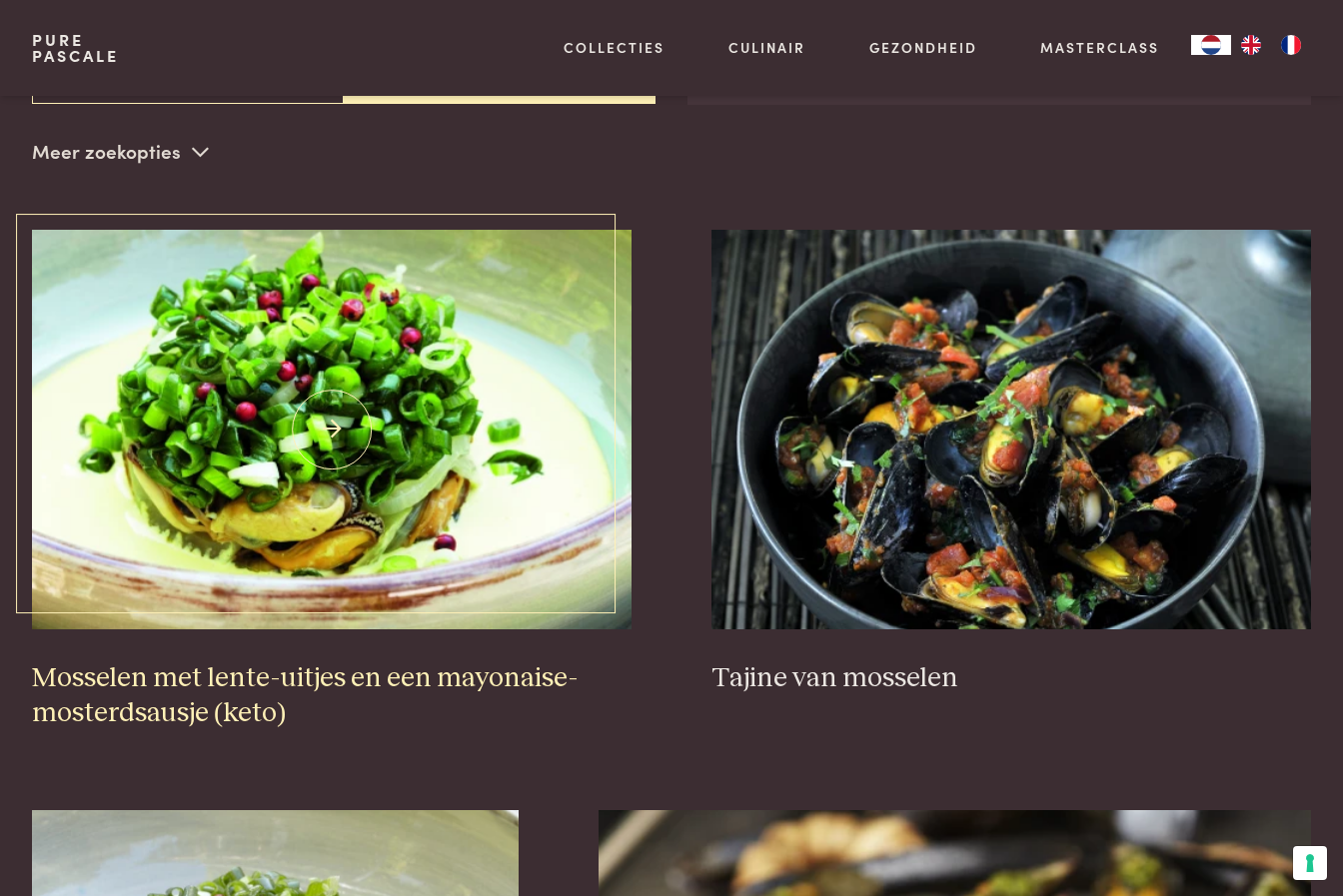 scroll, scrollTop: 0, scrollLeft: 0, axis: both 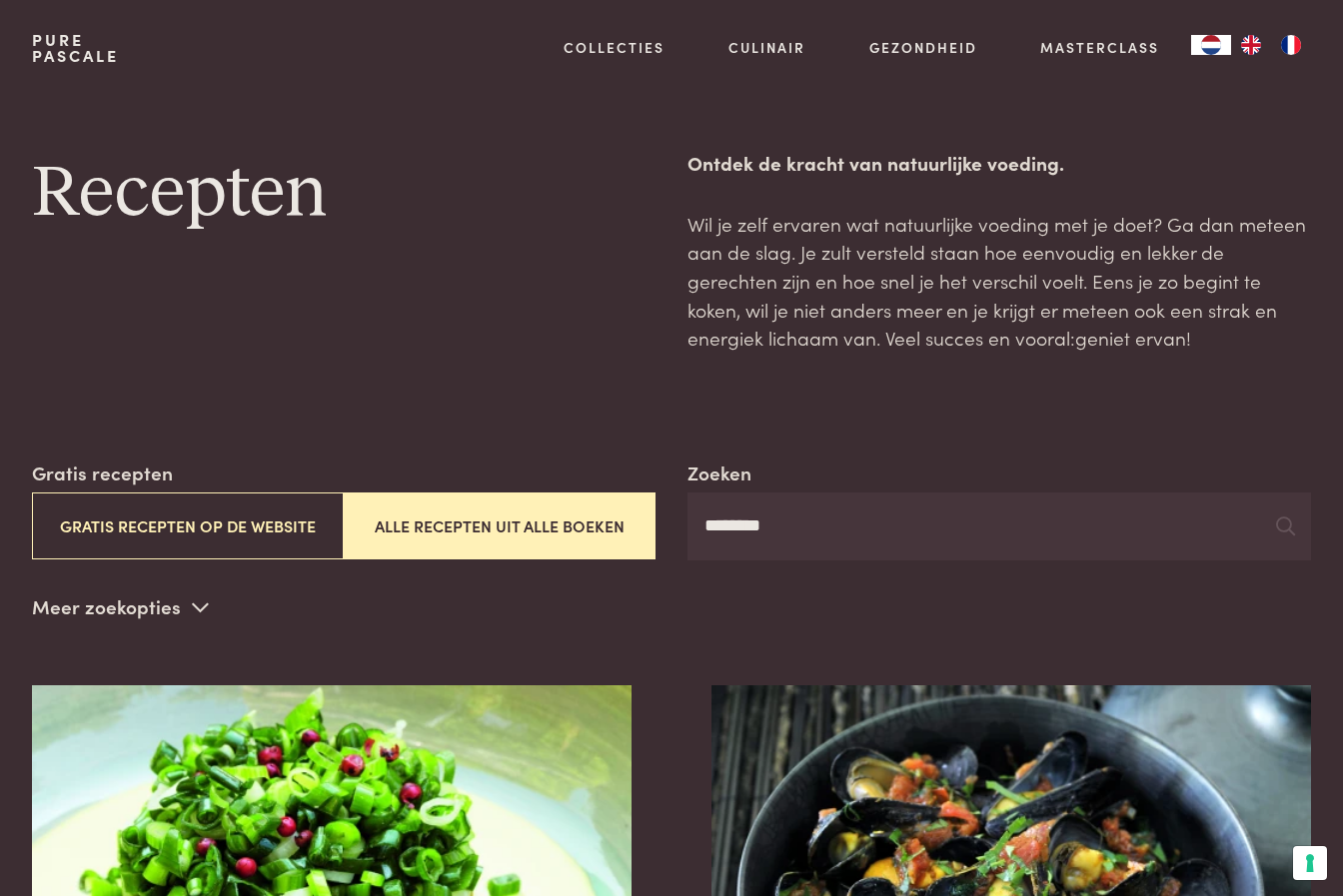drag, startPoint x: 792, startPoint y: 528, endPoint x: 704, endPoint y: 535, distance: 88.27797 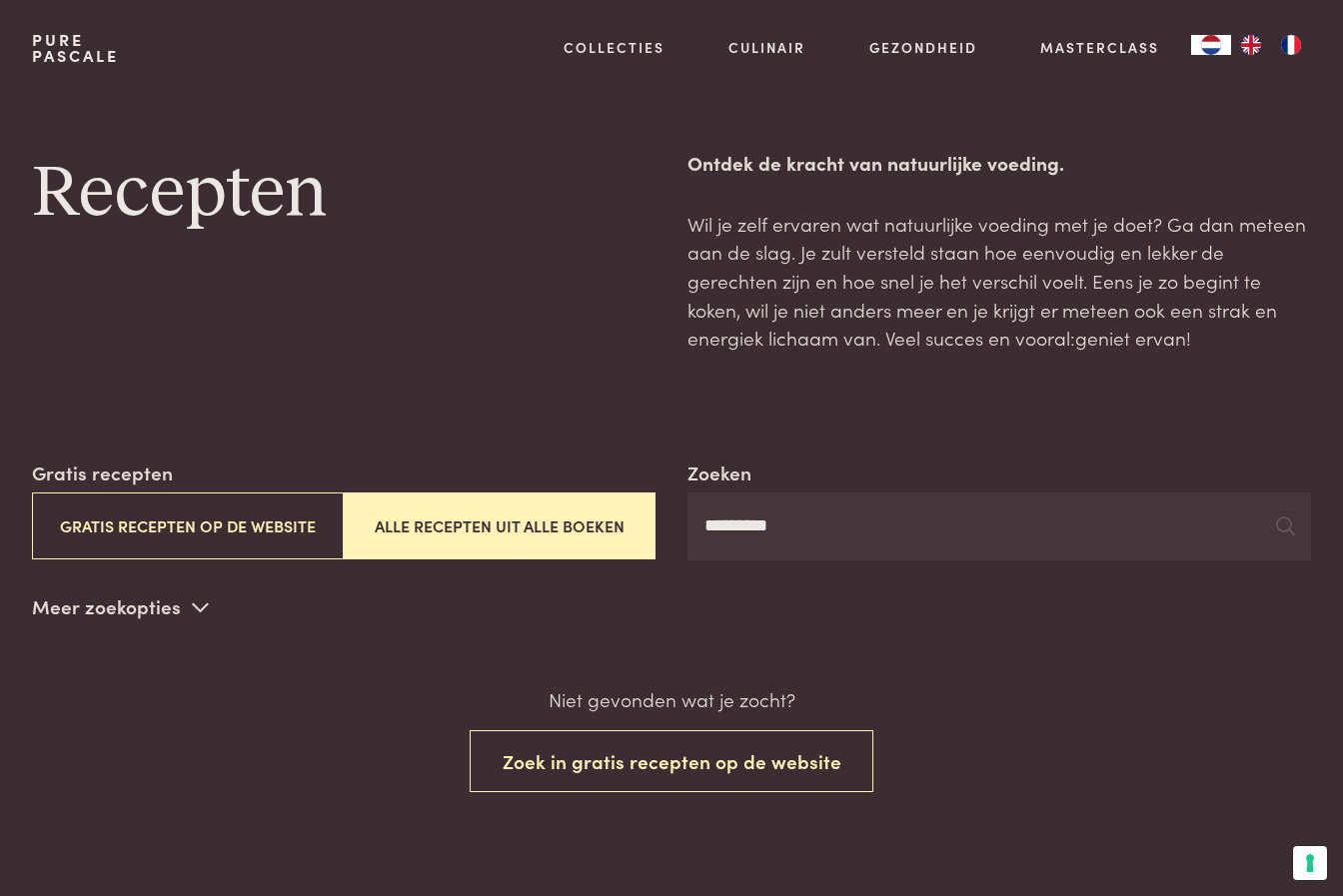click on "Alle recepten uit alle boeken" at bounding box center (500, 525) 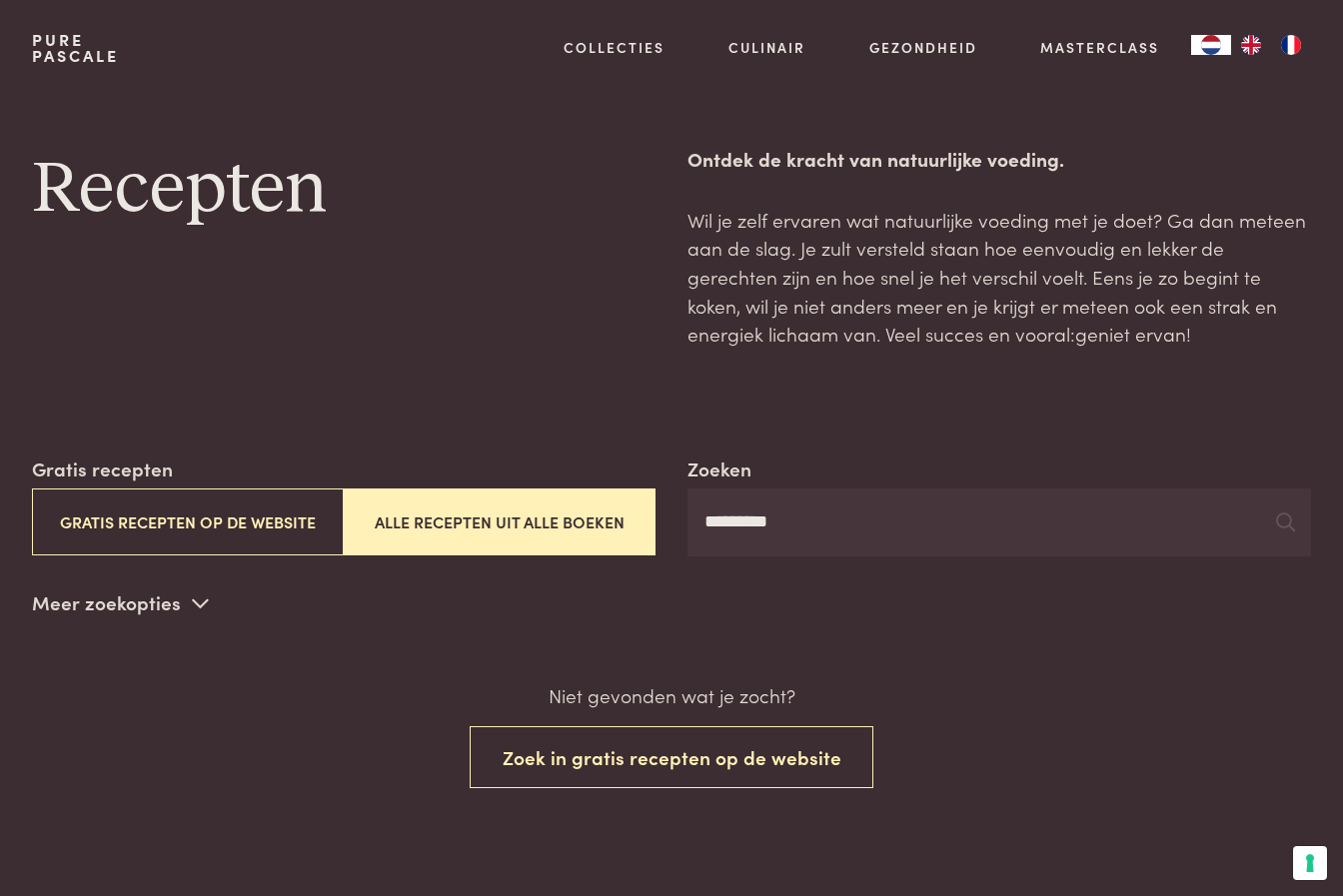 scroll, scrollTop: 6, scrollLeft: 0, axis: vertical 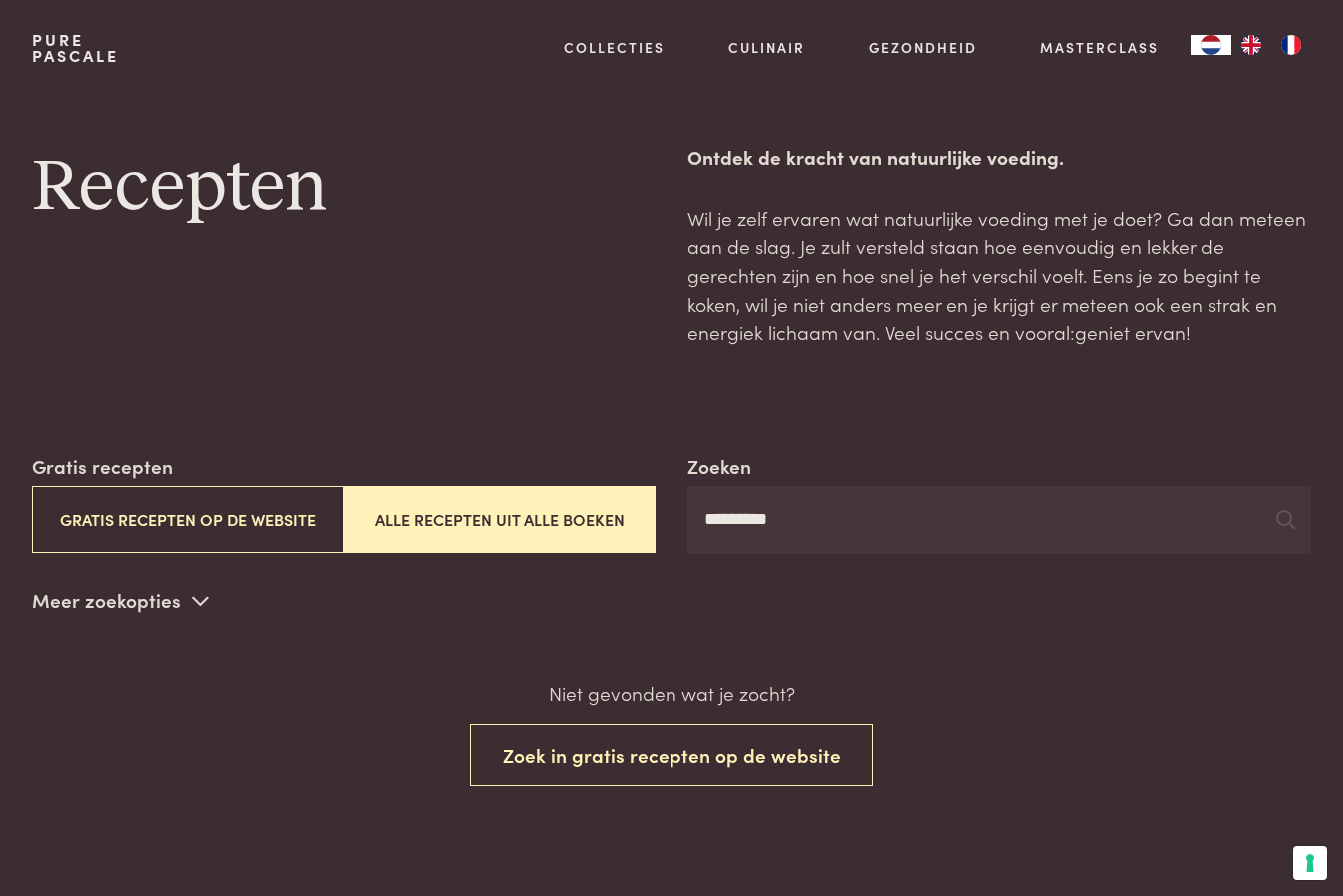 click on "Alle recepten uit alle boeken" at bounding box center [500, 519] 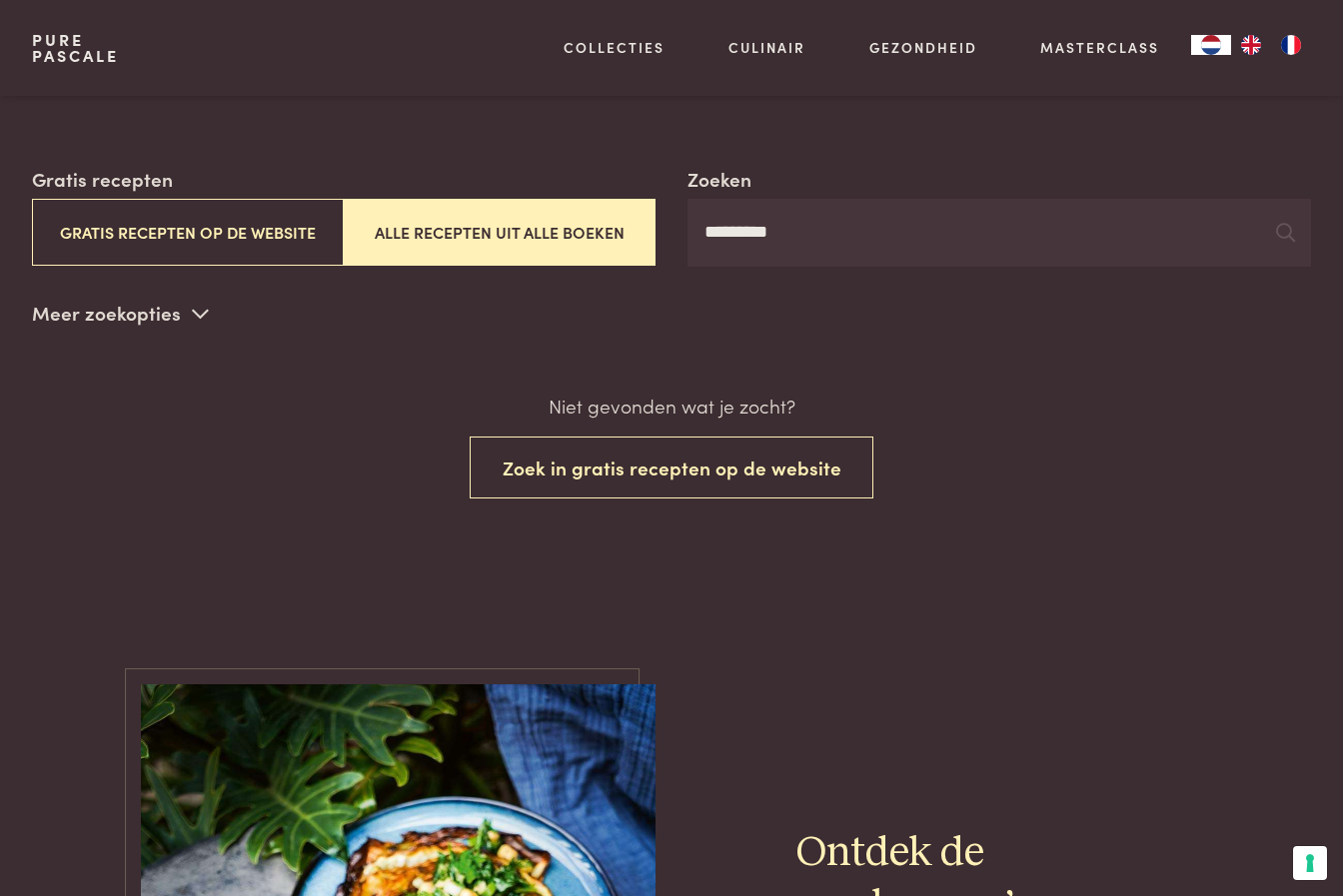scroll, scrollTop: 300, scrollLeft: 0, axis: vertical 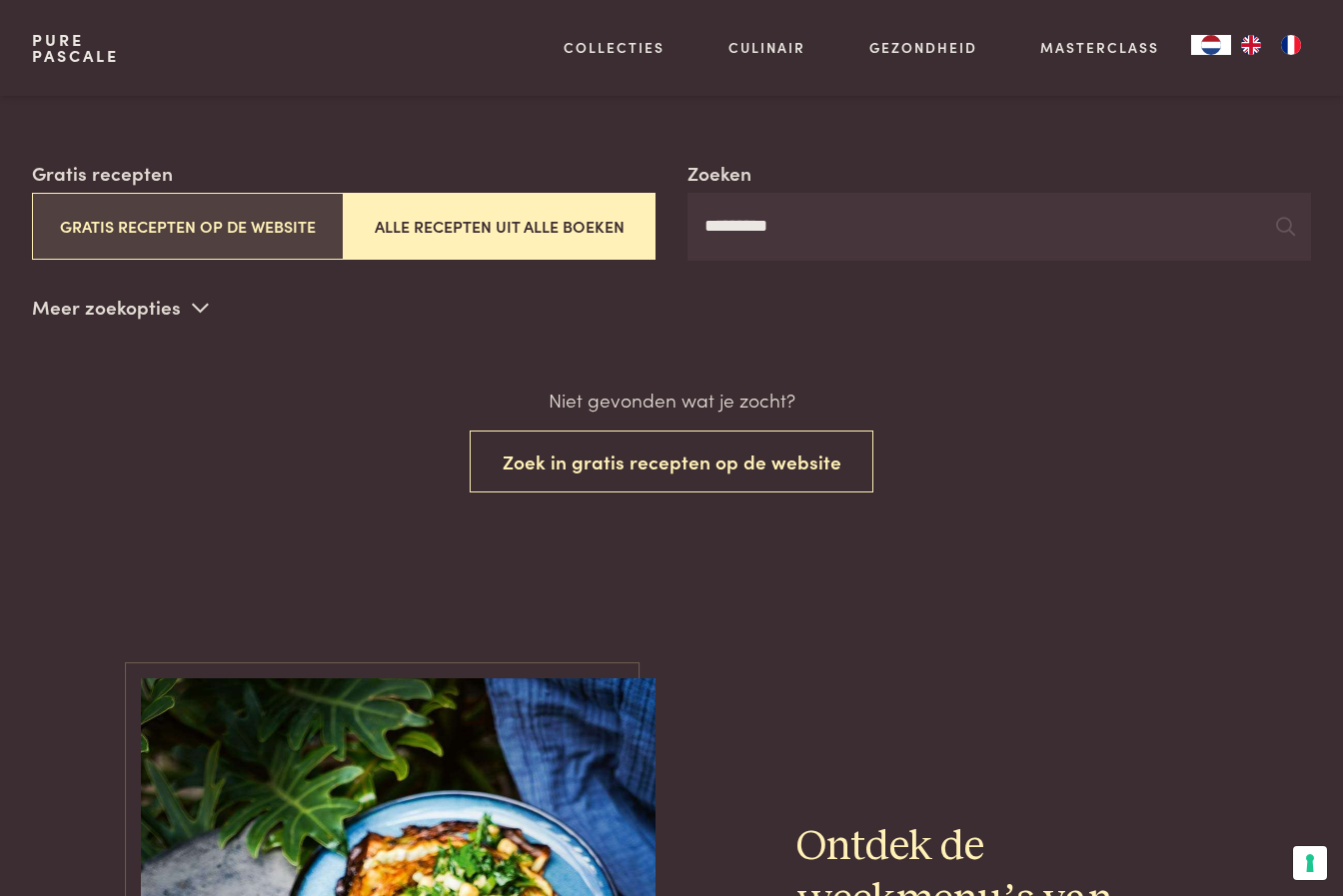 click on "Gratis recepten op de website" at bounding box center [188, 226] 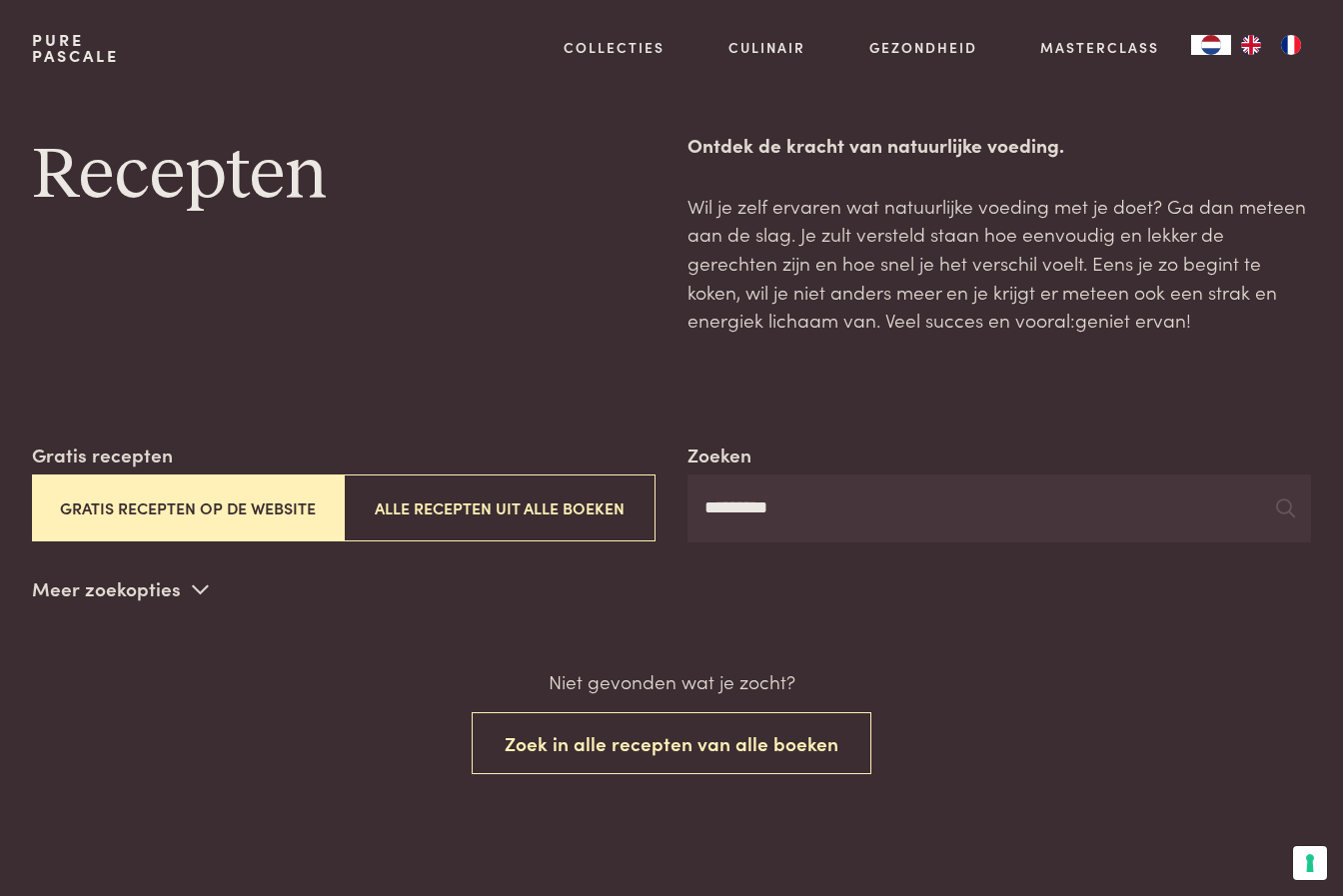 scroll, scrollTop: 0, scrollLeft: 0, axis: both 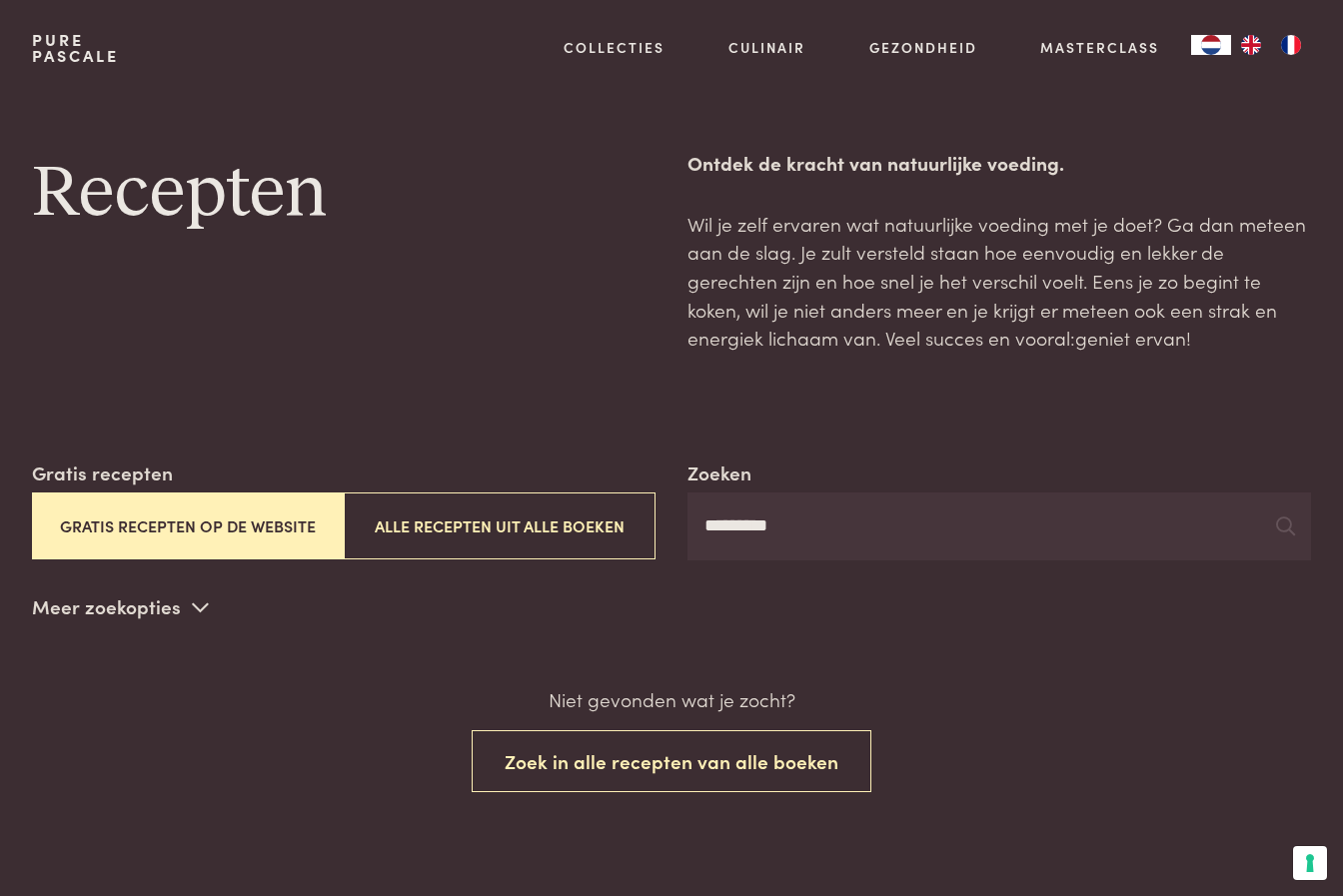 drag, startPoint x: 808, startPoint y: 529, endPoint x: 686, endPoint y: 526, distance: 122.03688 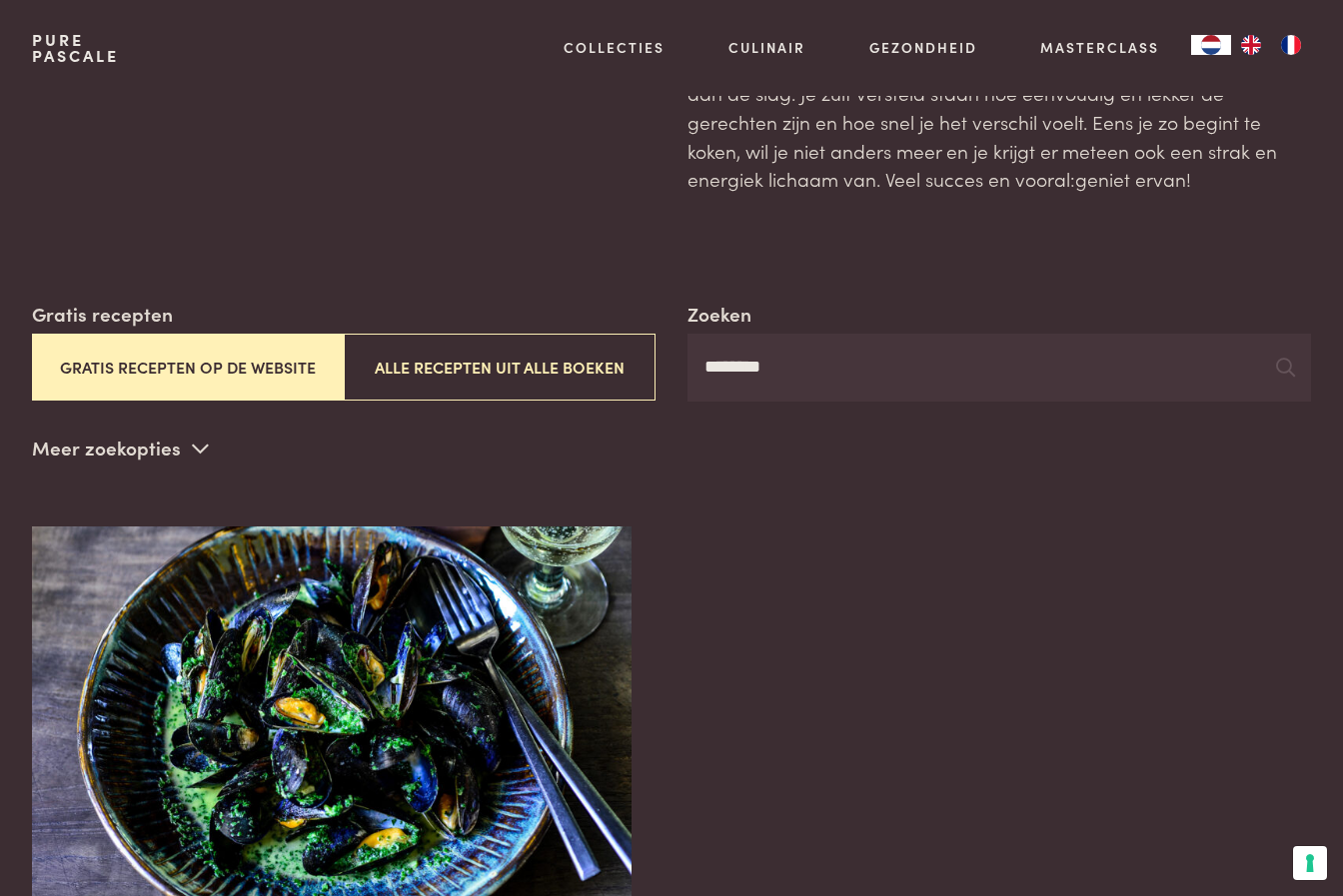 scroll, scrollTop: 0, scrollLeft: 0, axis: both 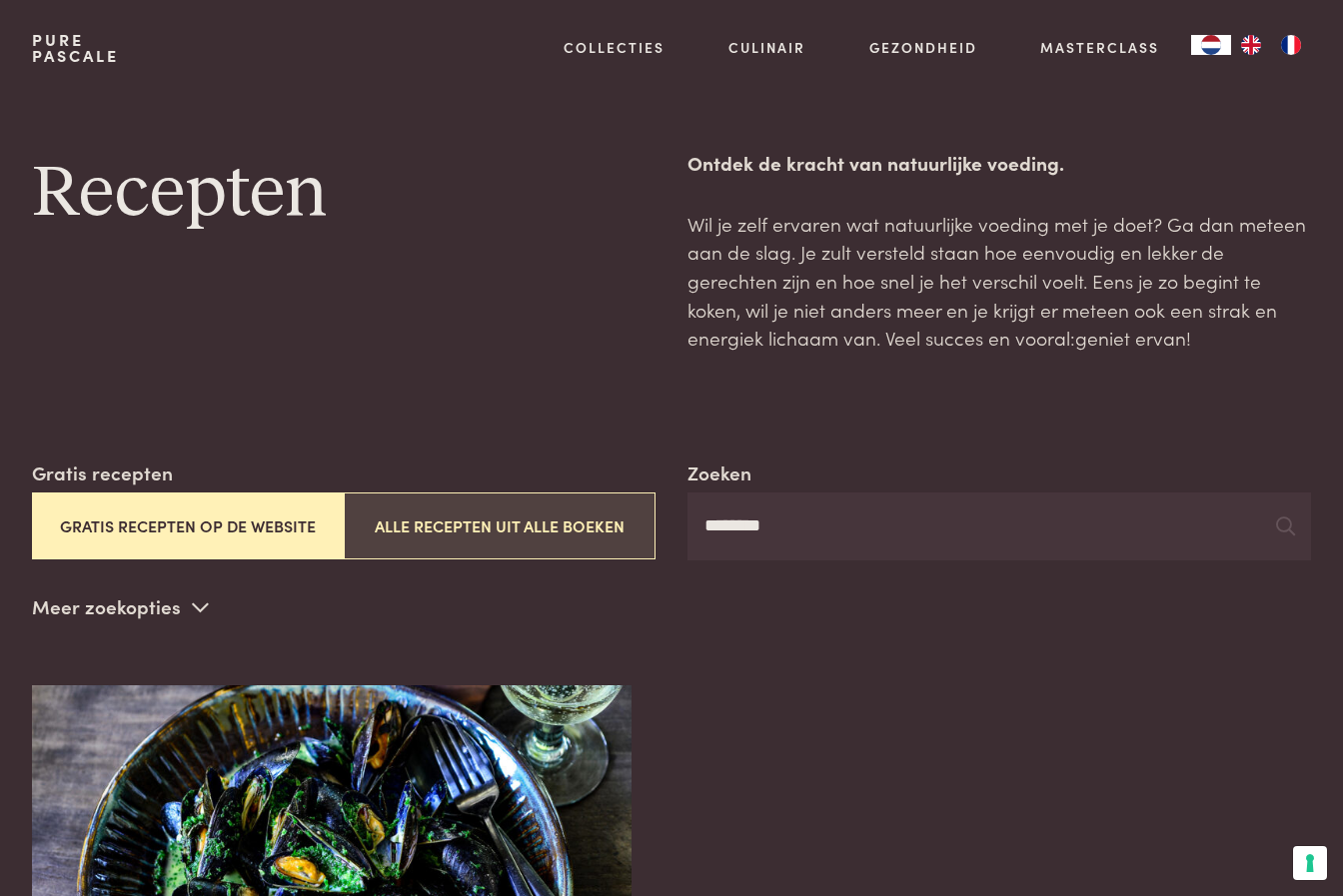 click on "Alle recepten uit alle boeken" at bounding box center (500, 525) 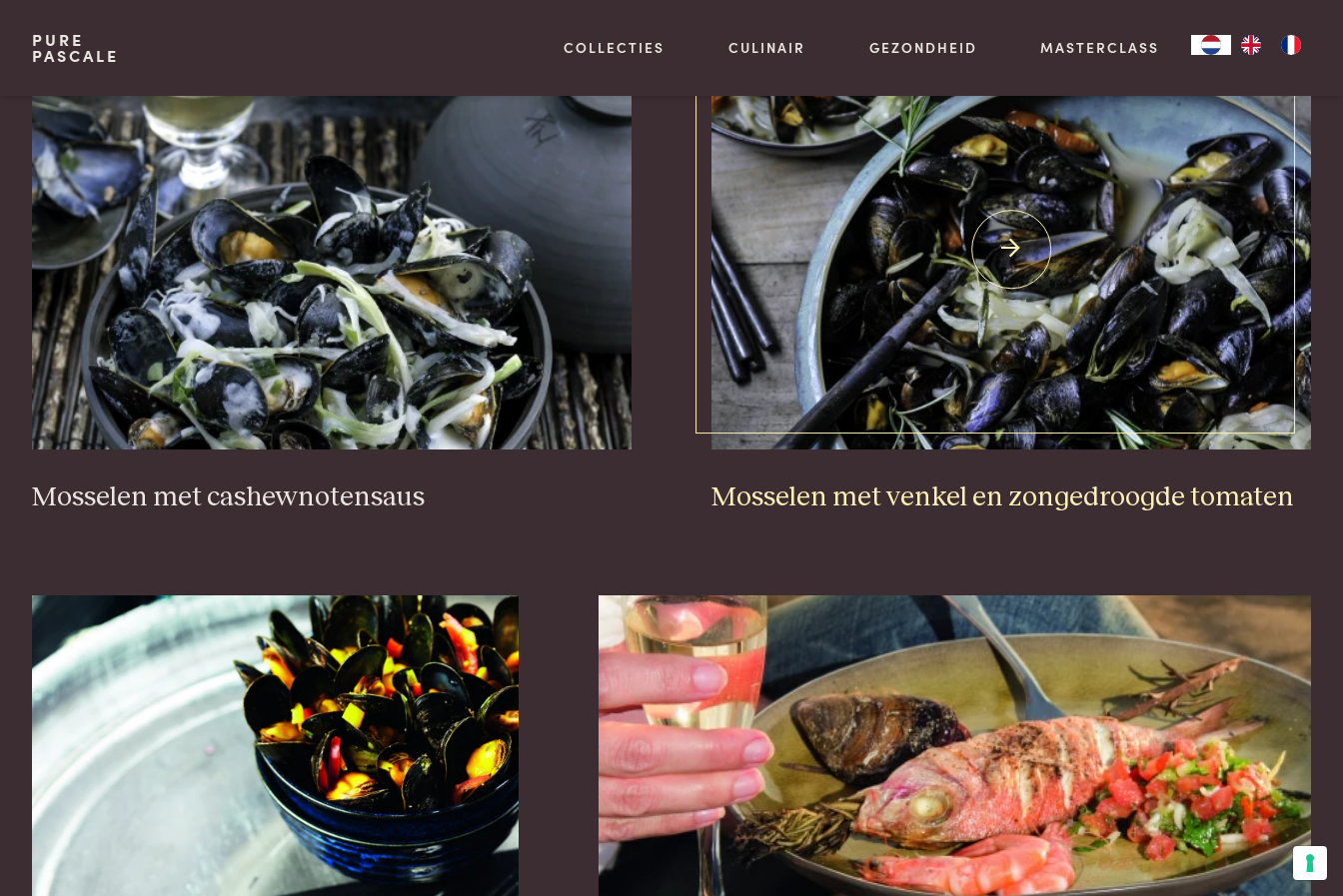 scroll, scrollTop: 2345, scrollLeft: 0, axis: vertical 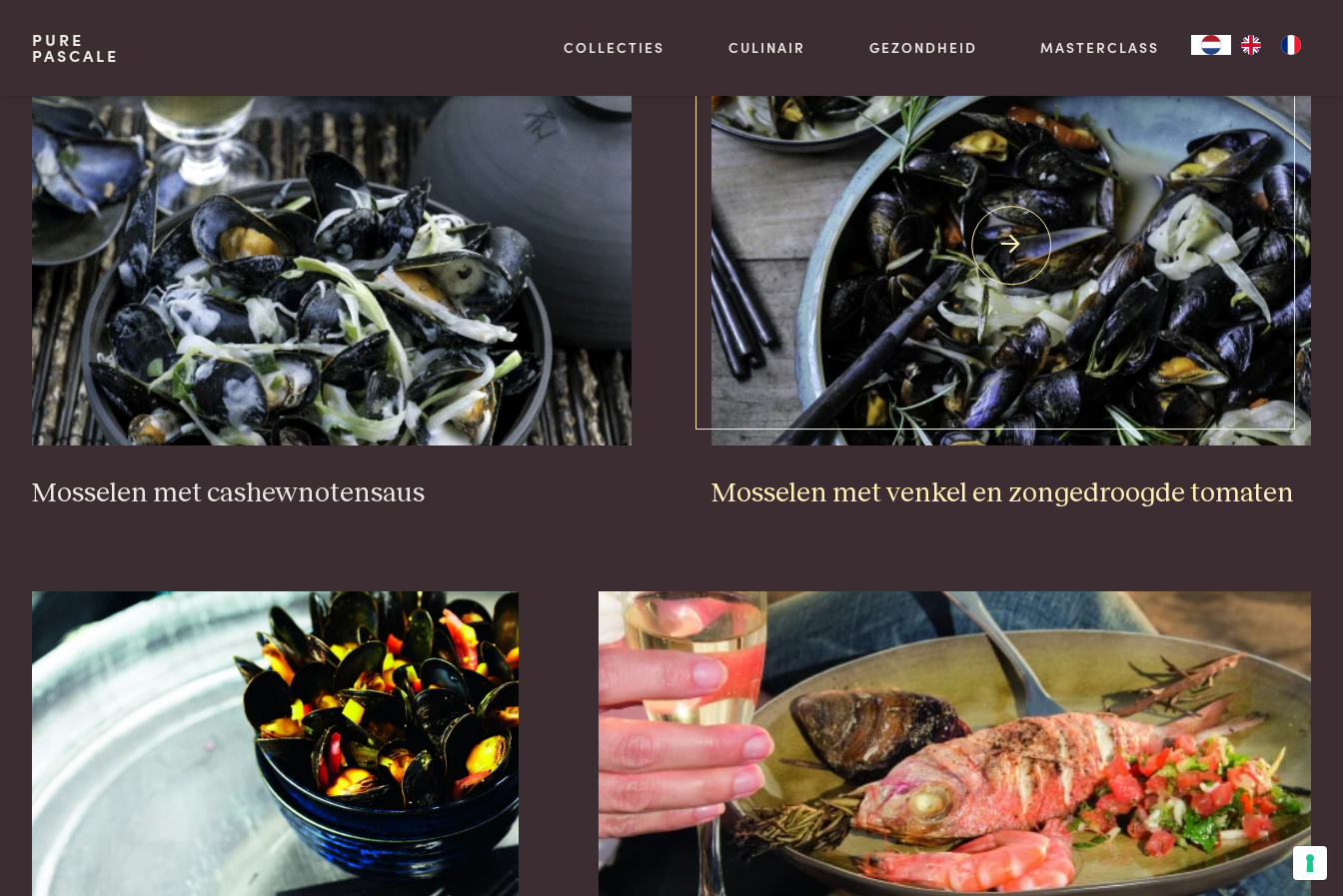 click at bounding box center (1011, 246) 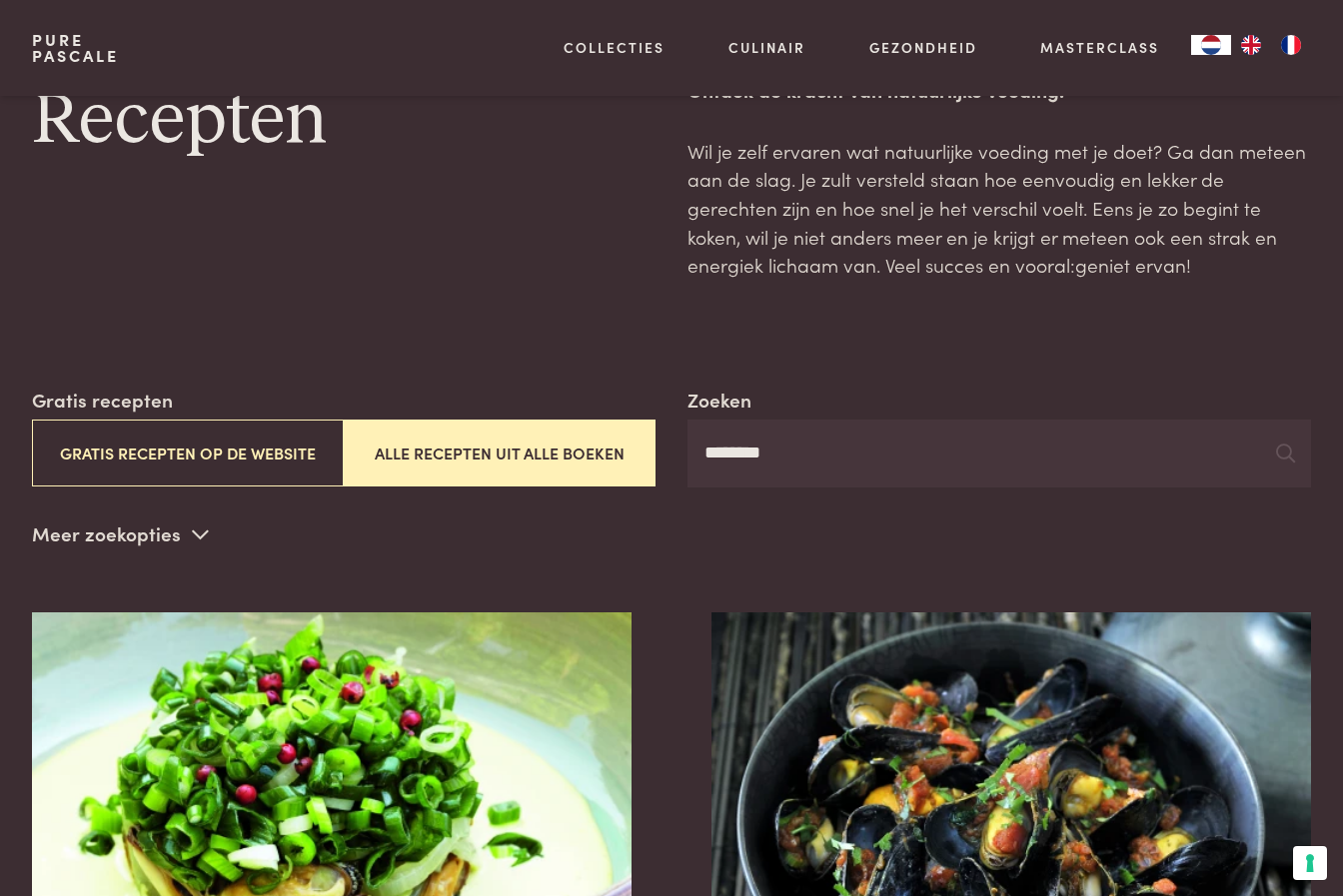 scroll, scrollTop: 0, scrollLeft: 0, axis: both 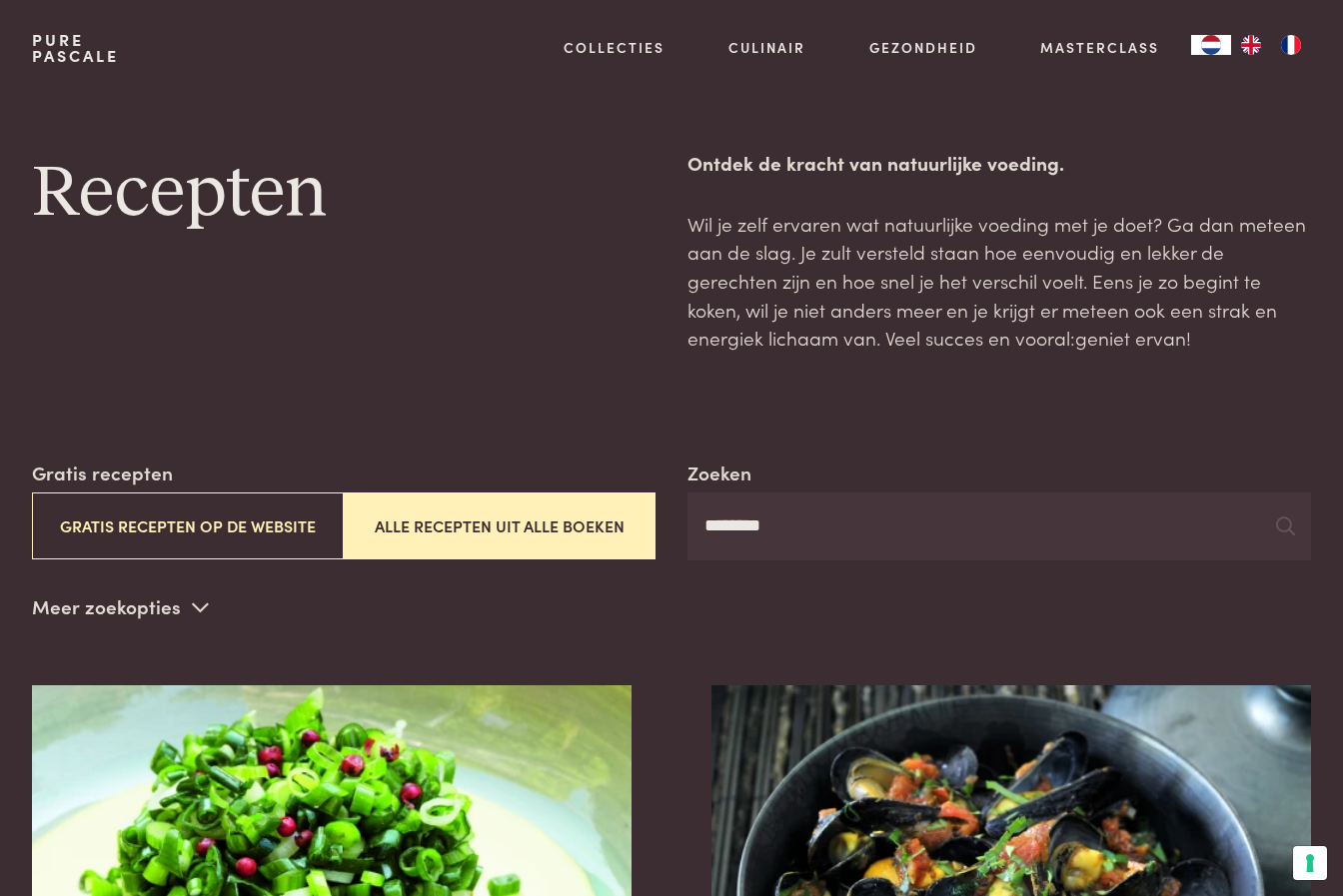 drag, startPoint x: 815, startPoint y: 525, endPoint x: 689, endPoint y: 527, distance: 126.01587 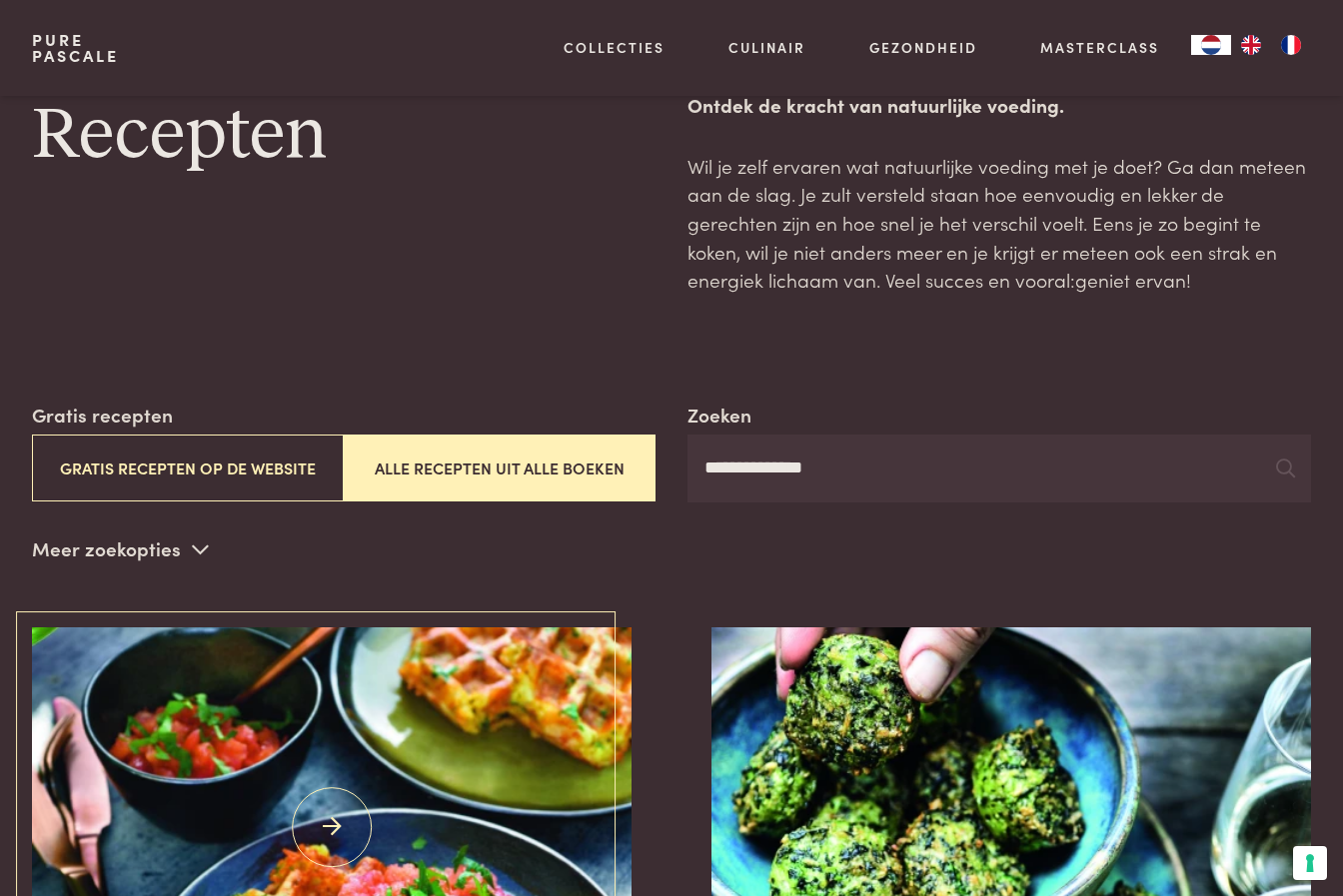 scroll, scrollTop: 34, scrollLeft: 0, axis: vertical 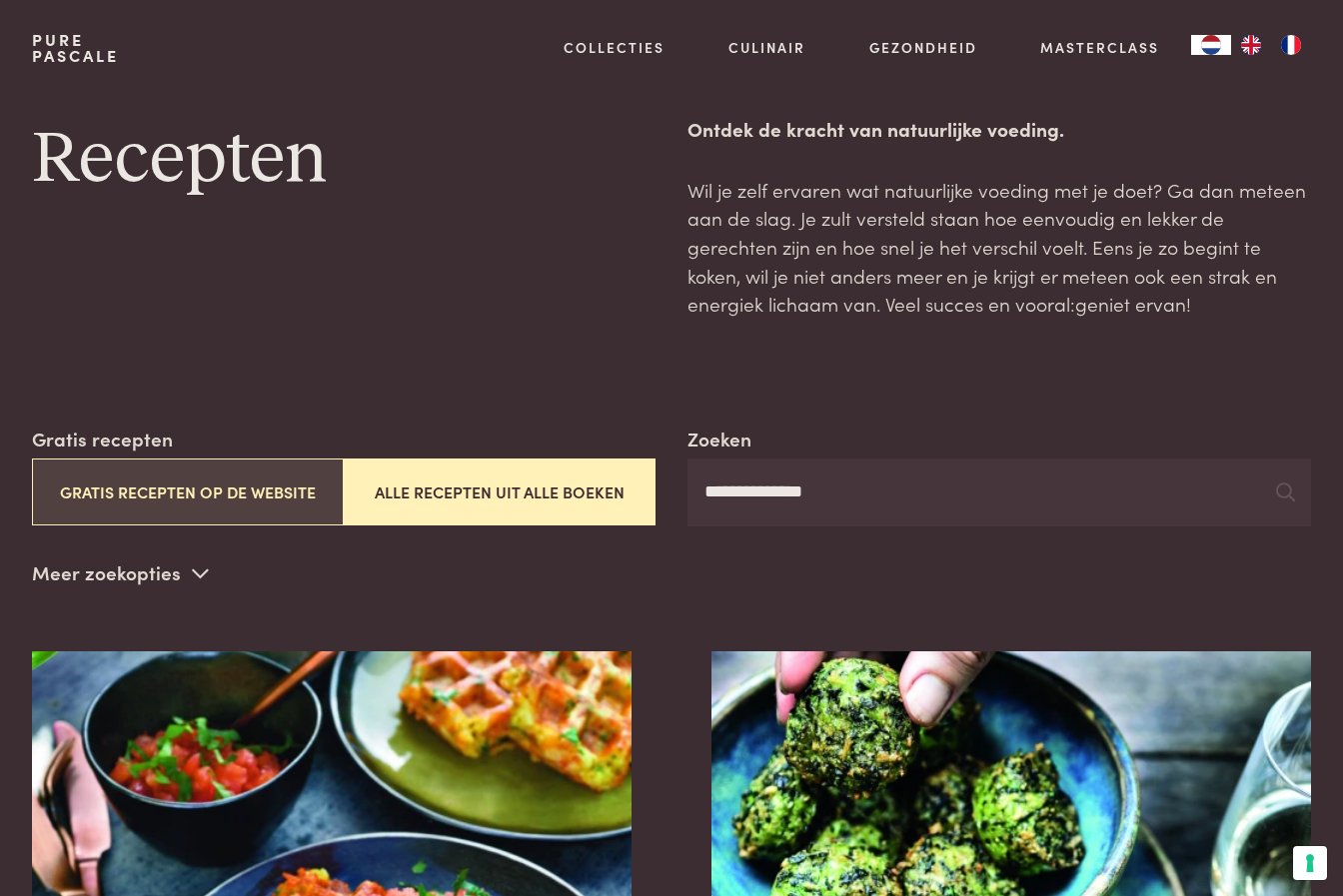 click on "Gratis recepten op de website" at bounding box center [188, 491] 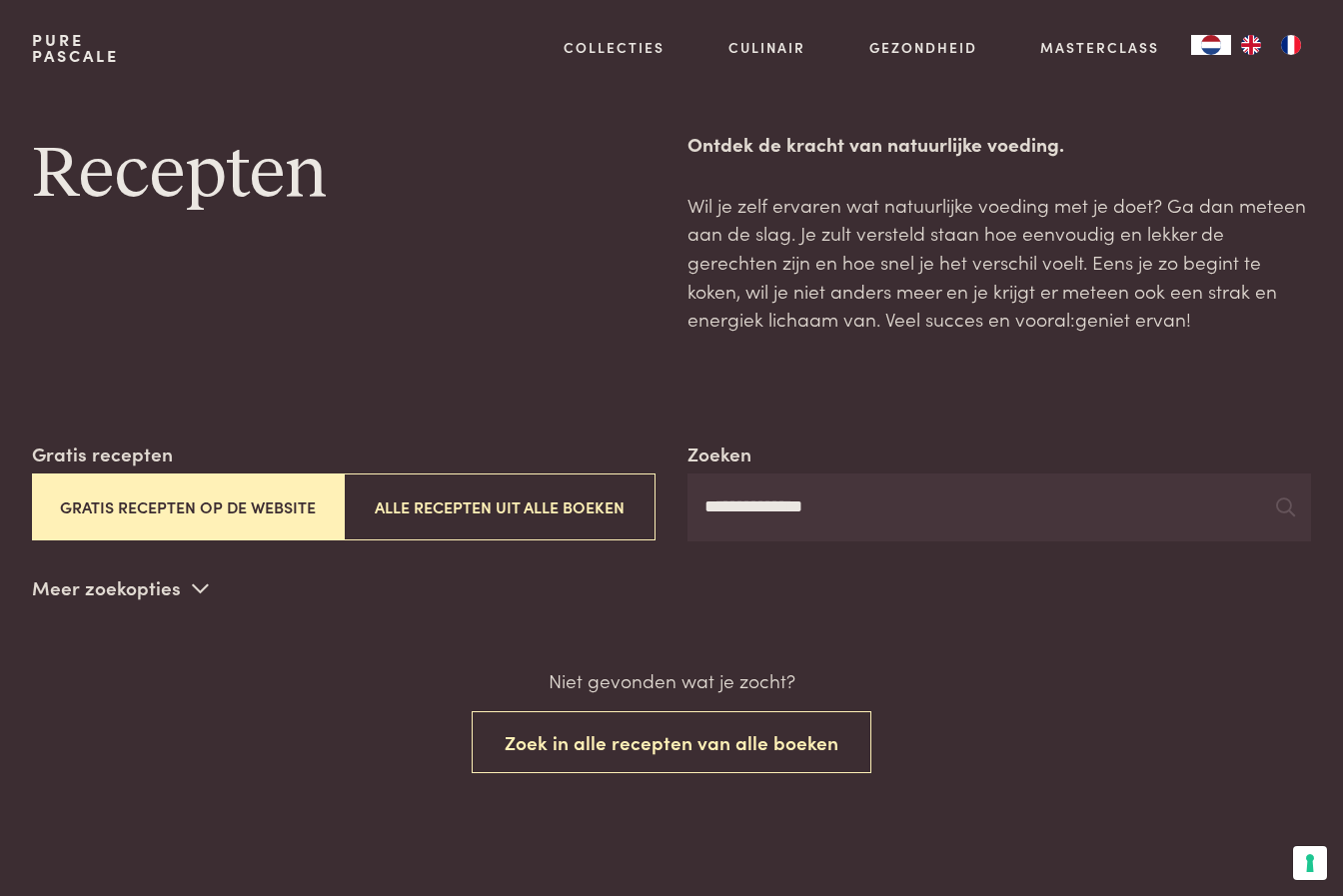 scroll, scrollTop: 0, scrollLeft: 0, axis: both 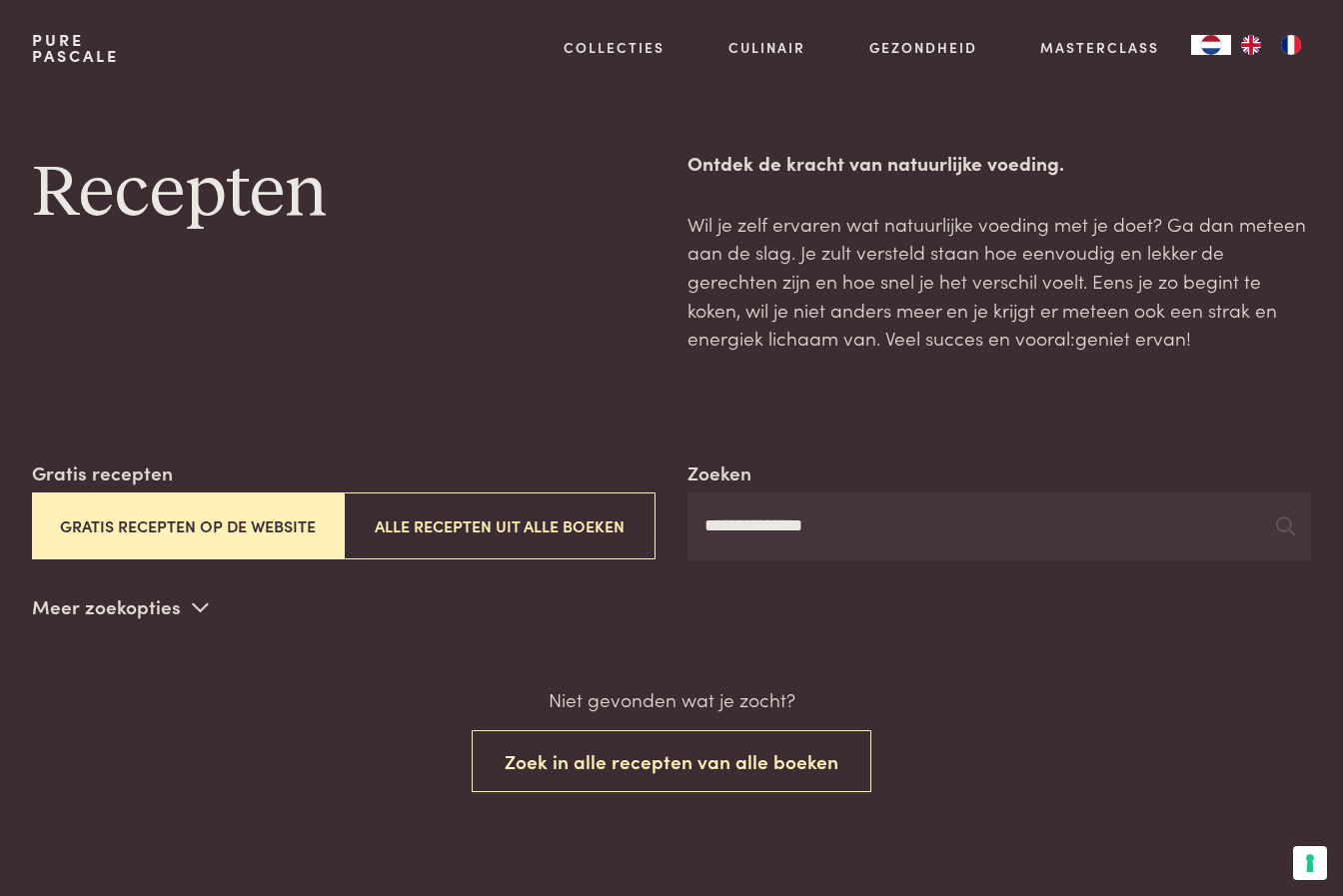 drag, startPoint x: 841, startPoint y: 532, endPoint x: 701, endPoint y: 534, distance: 140.01428 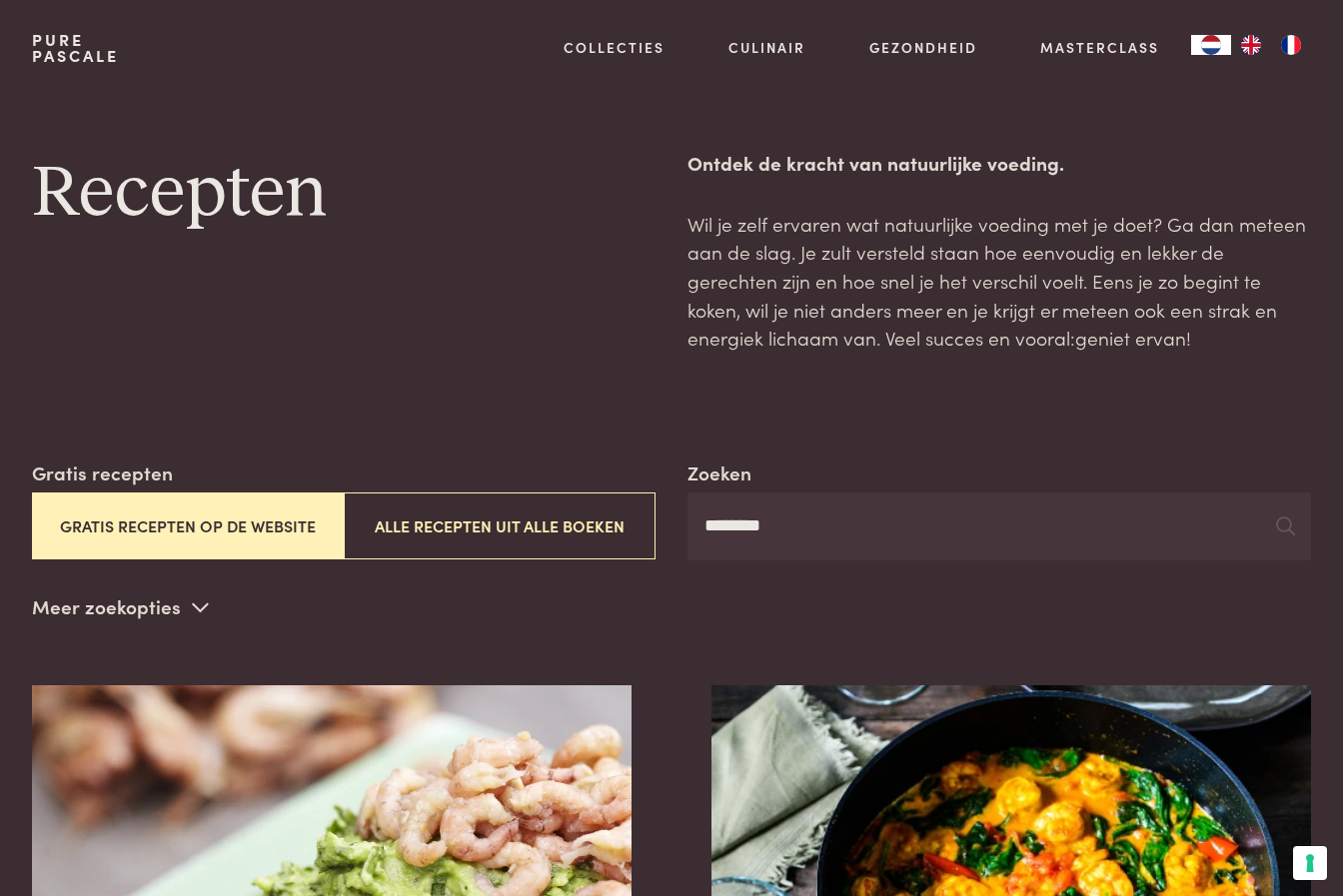 type on "********" 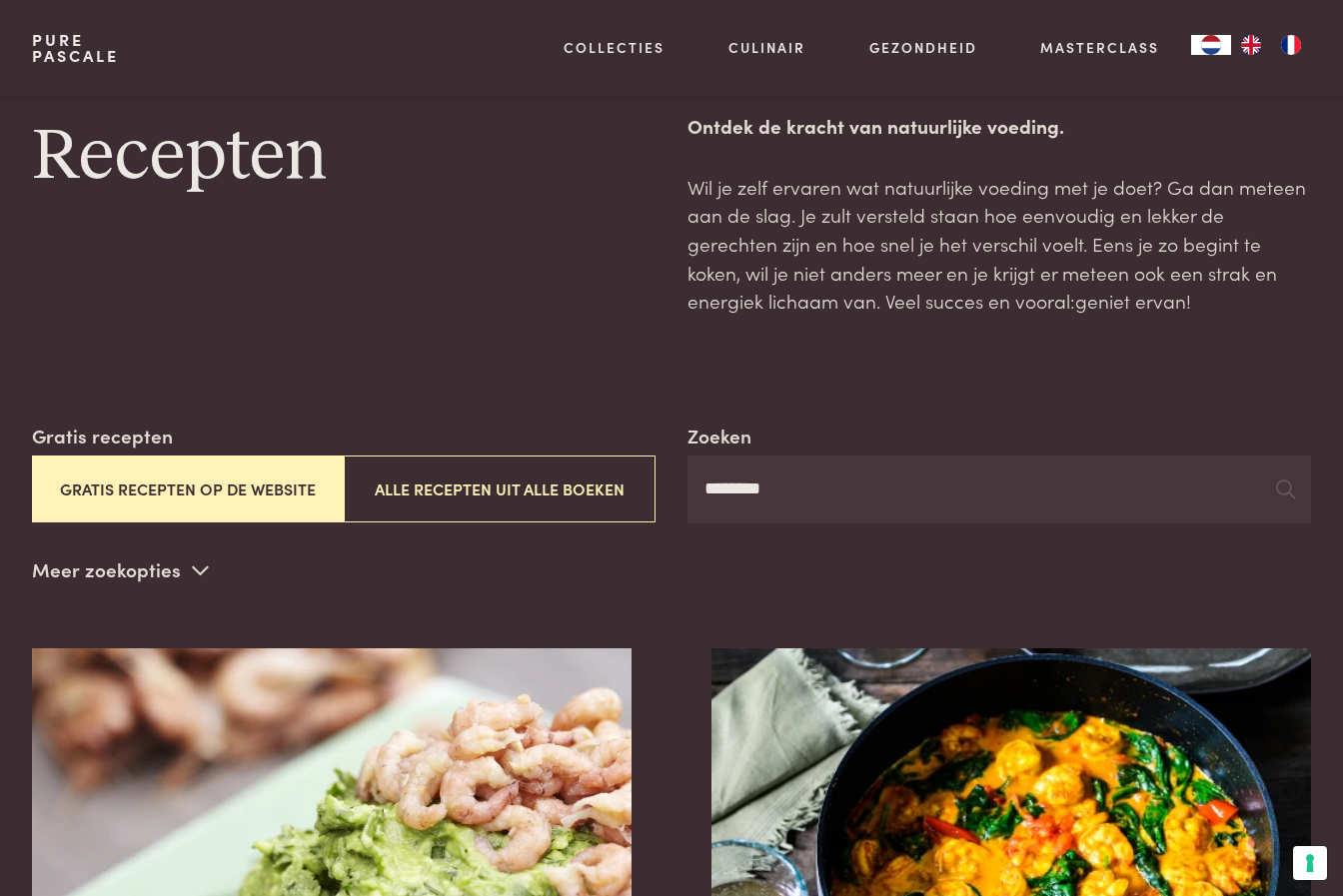 scroll, scrollTop: 0, scrollLeft: 0, axis: both 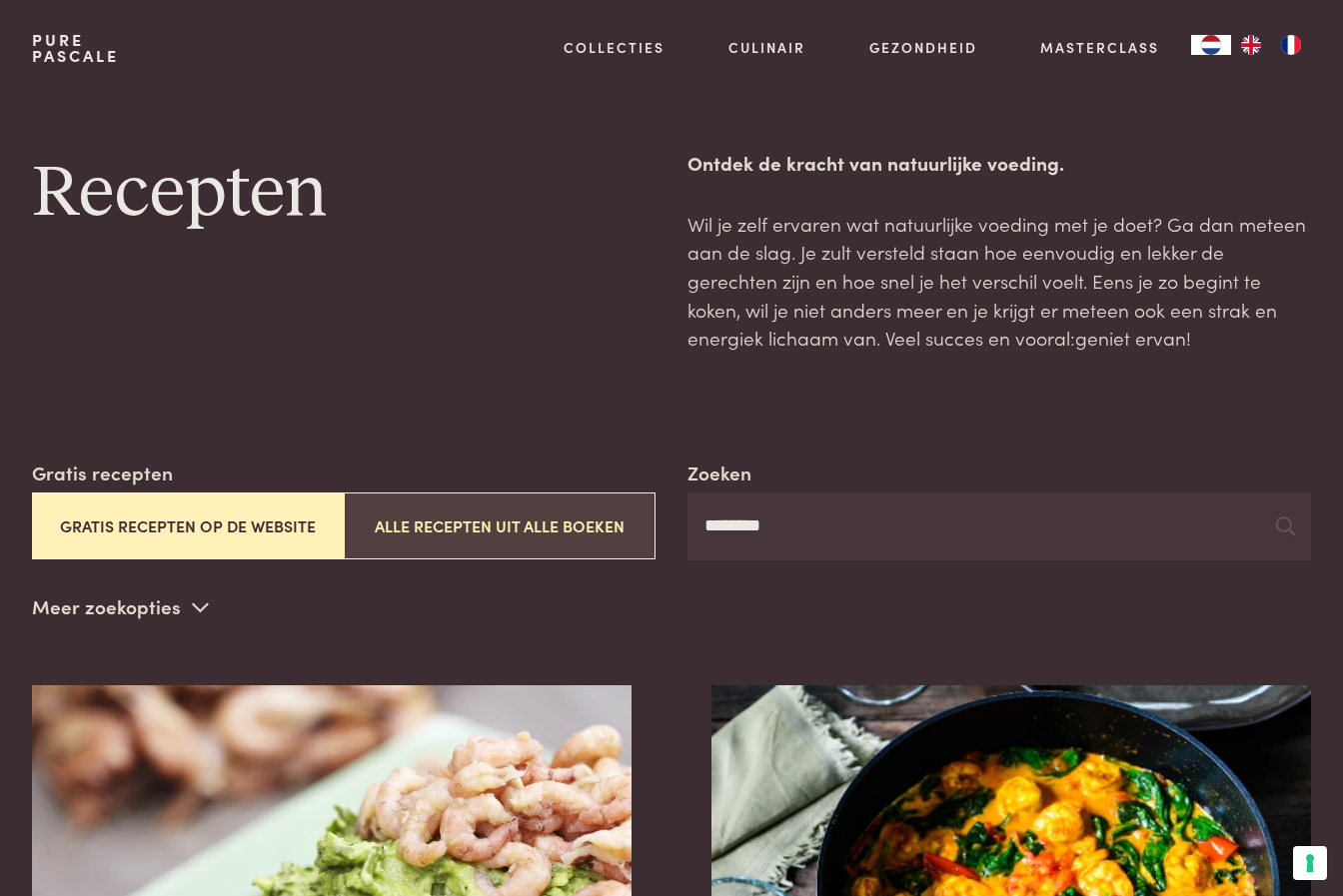click on "Alle recepten uit alle boeken" at bounding box center (500, 525) 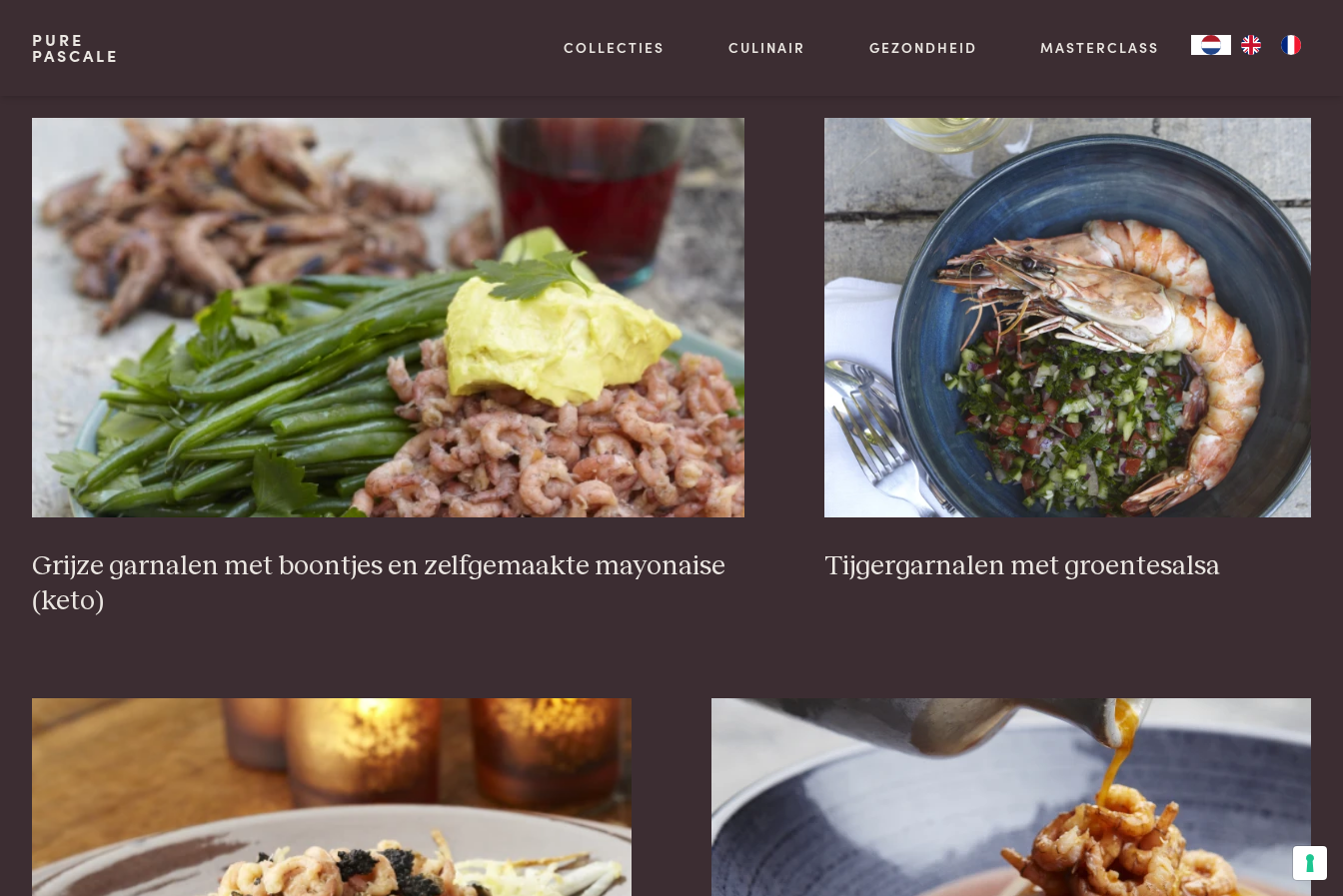 scroll, scrollTop: 1745, scrollLeft: 0, axis: vertical 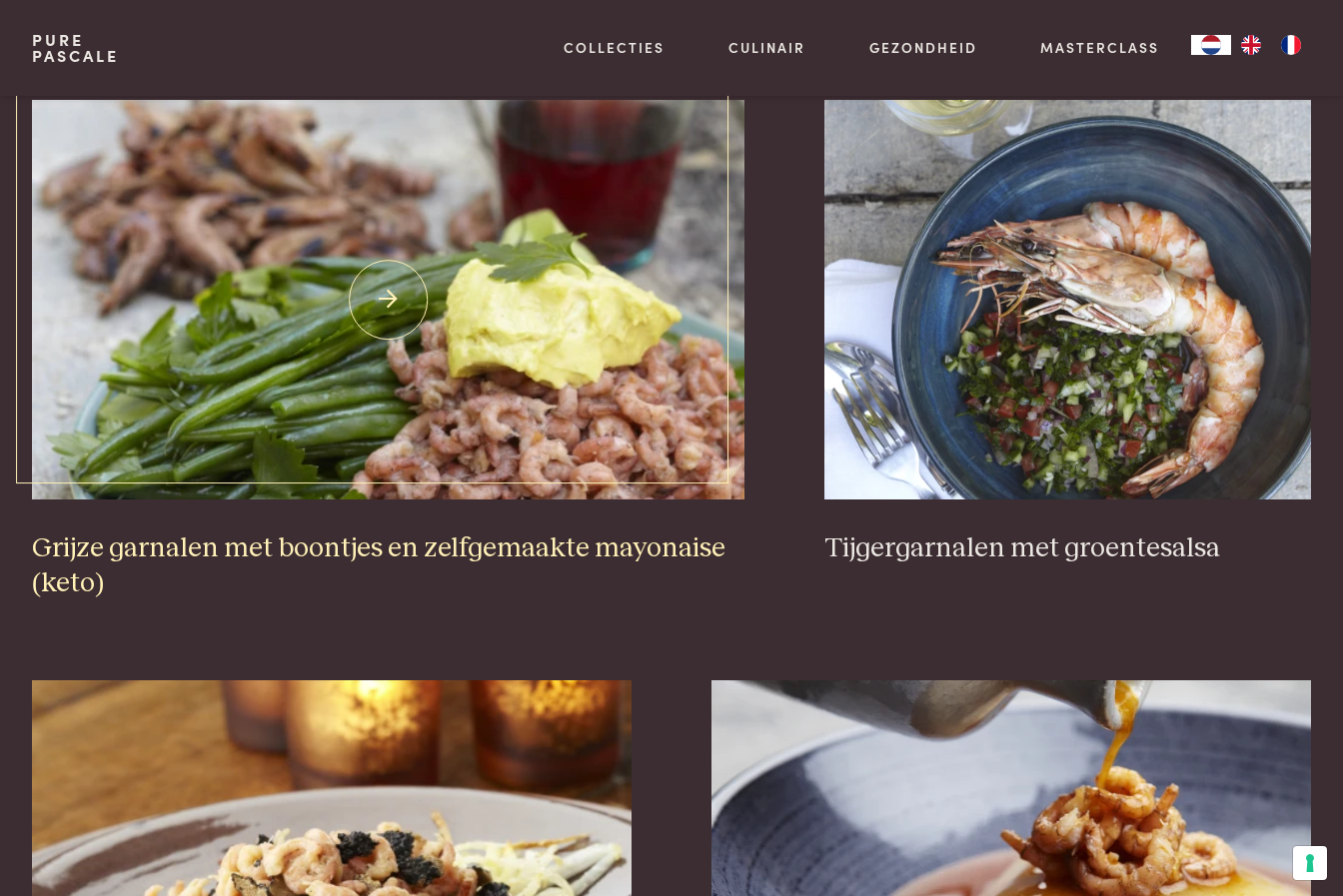 click at bounding box center [389, 300] 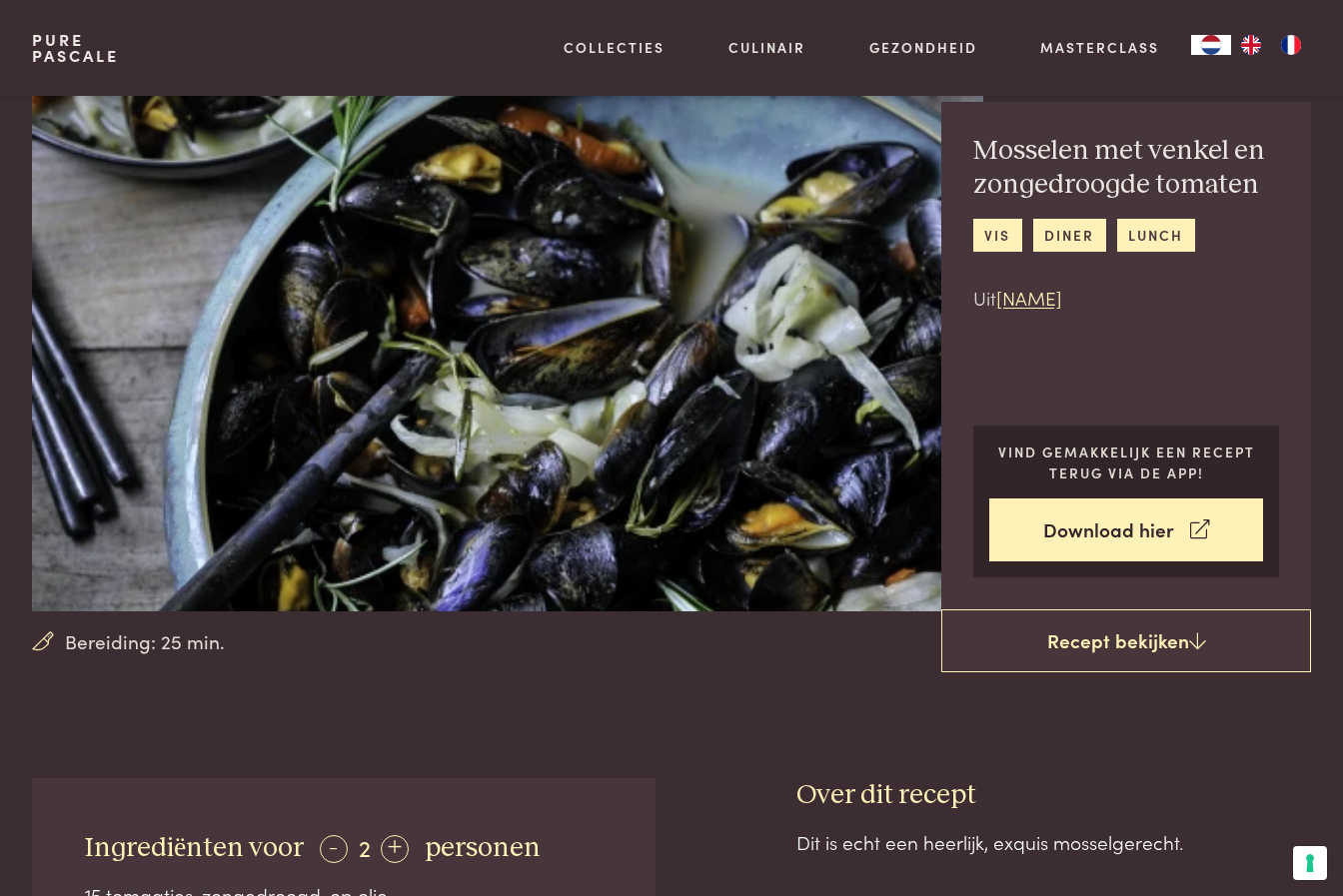 scroll, scrollTop: 0, scrollLeft: 0, axis: both 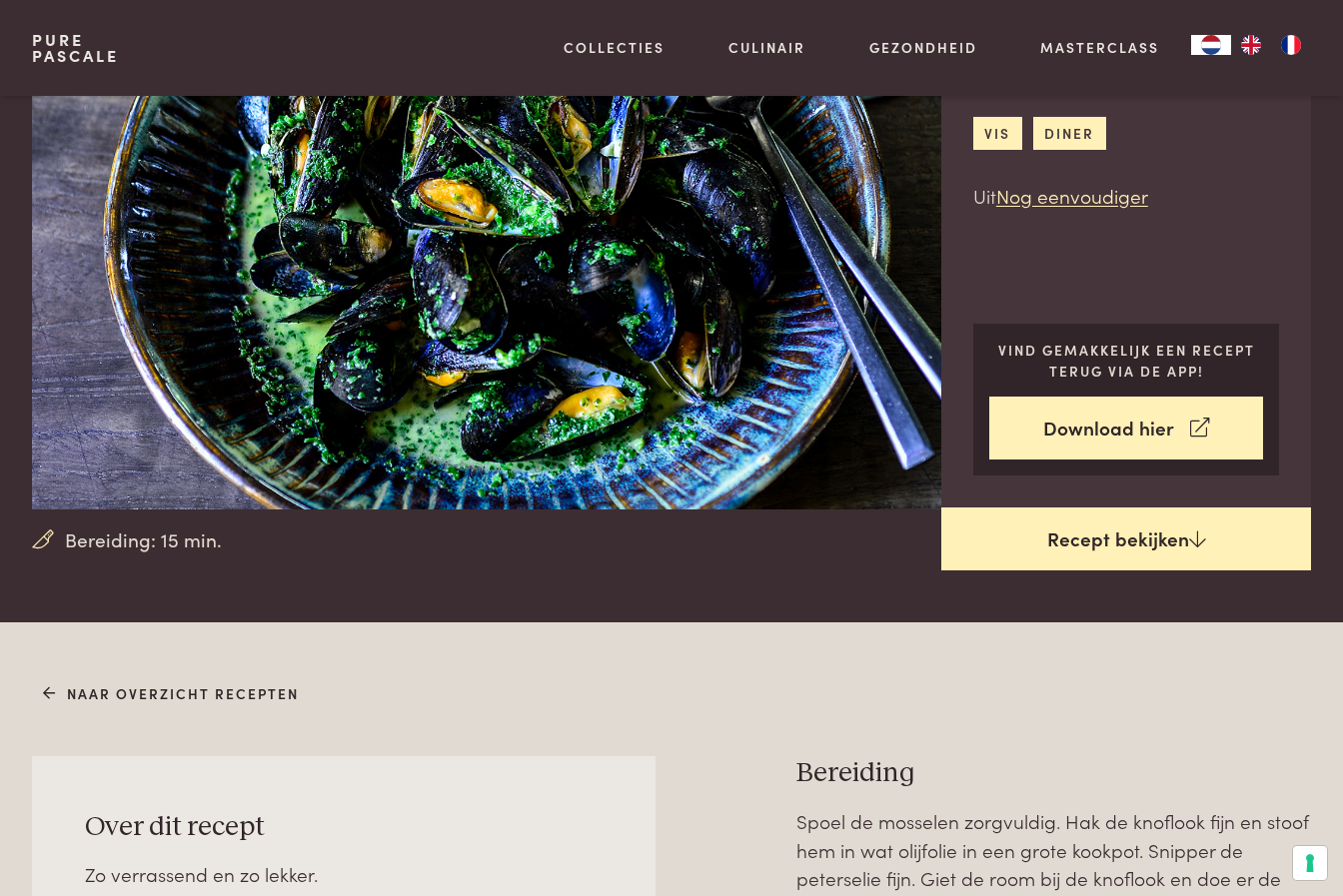 click on "Recept bekijken" at bounding box center [1126, 539] 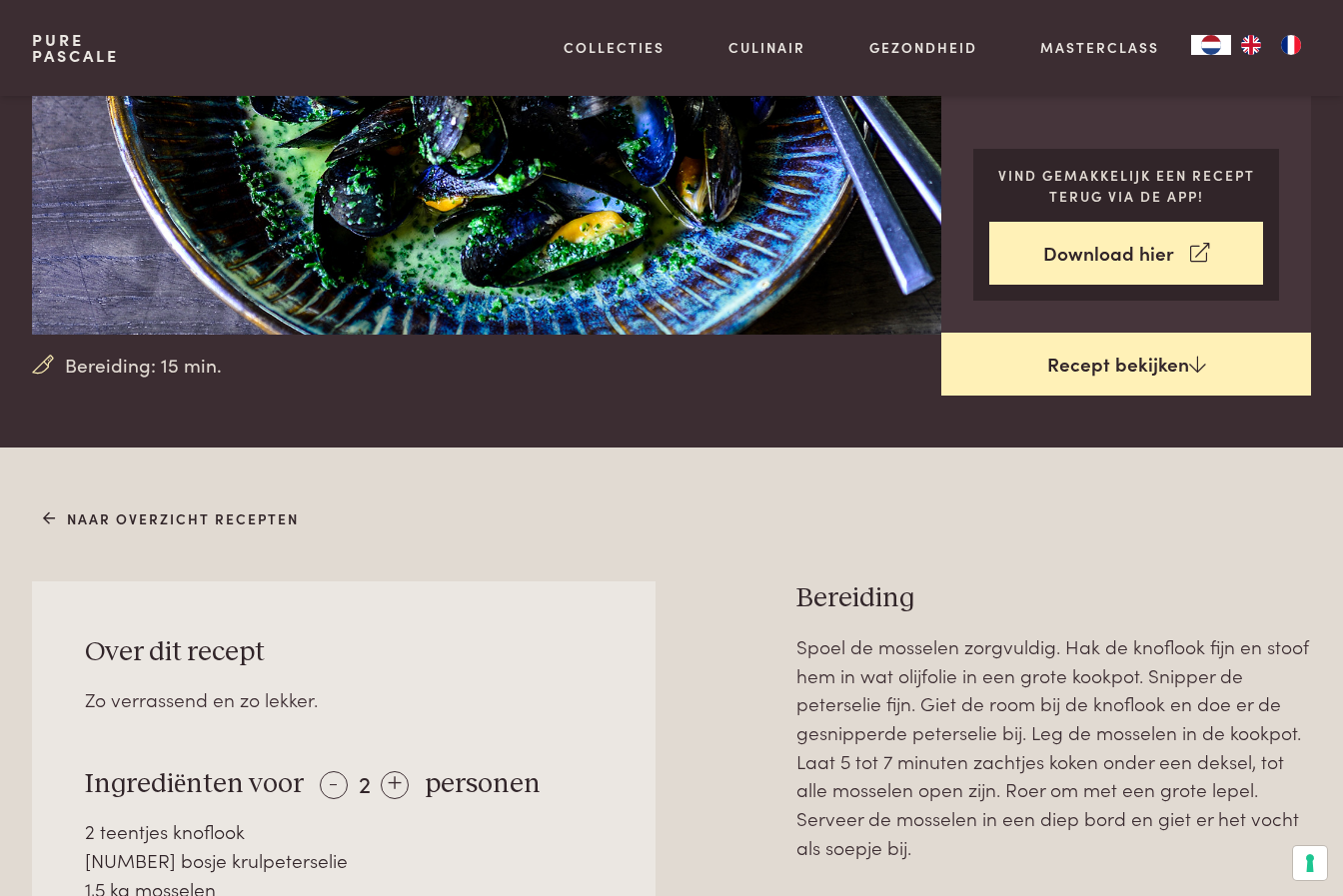 scroll, scrollTop: 530, scrollLeft: 0, axis: vertical 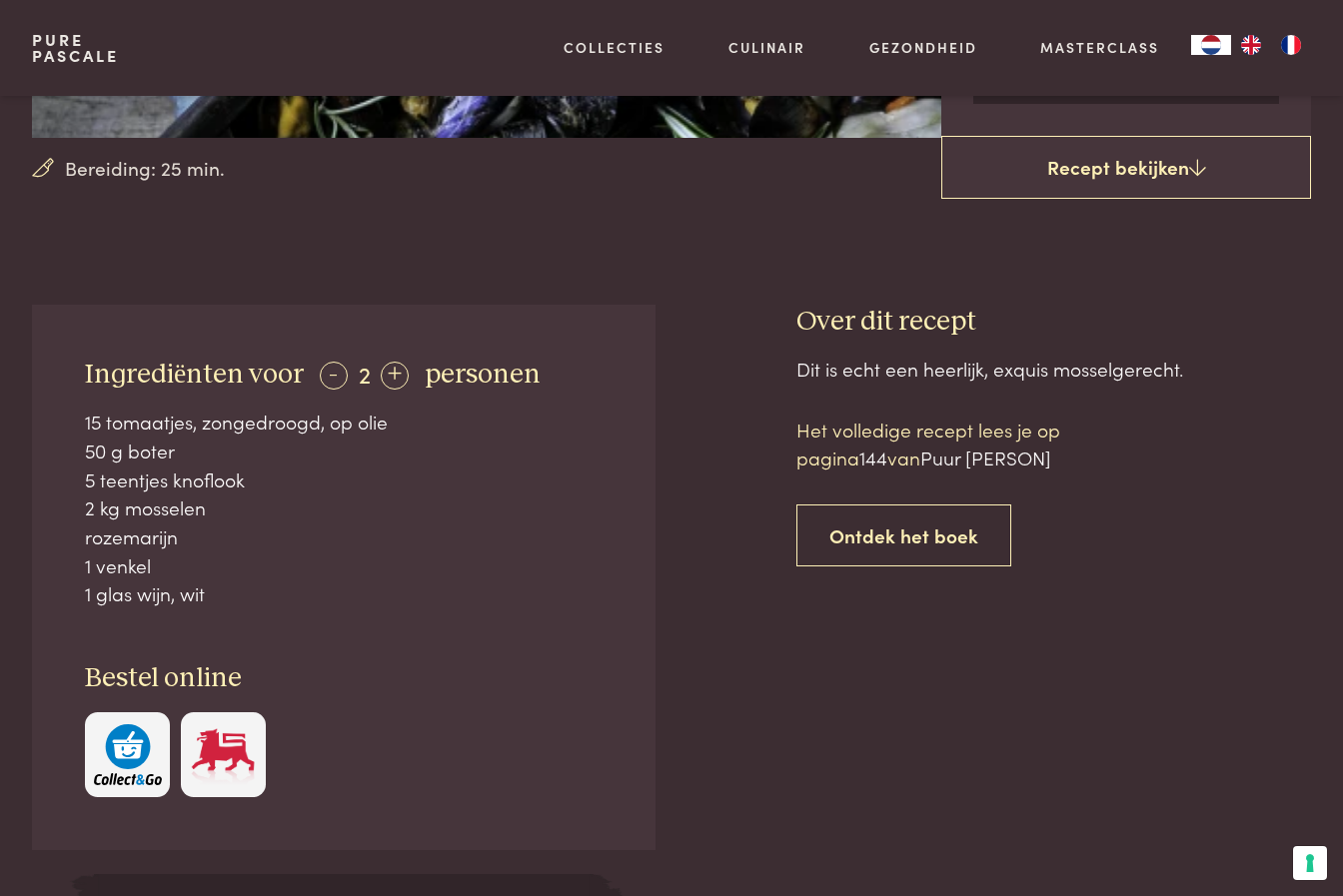 drag, startPoint x: 86, startPoint y: 360, endPoint x: 243, endPoint y: 571, distance: 263.0019 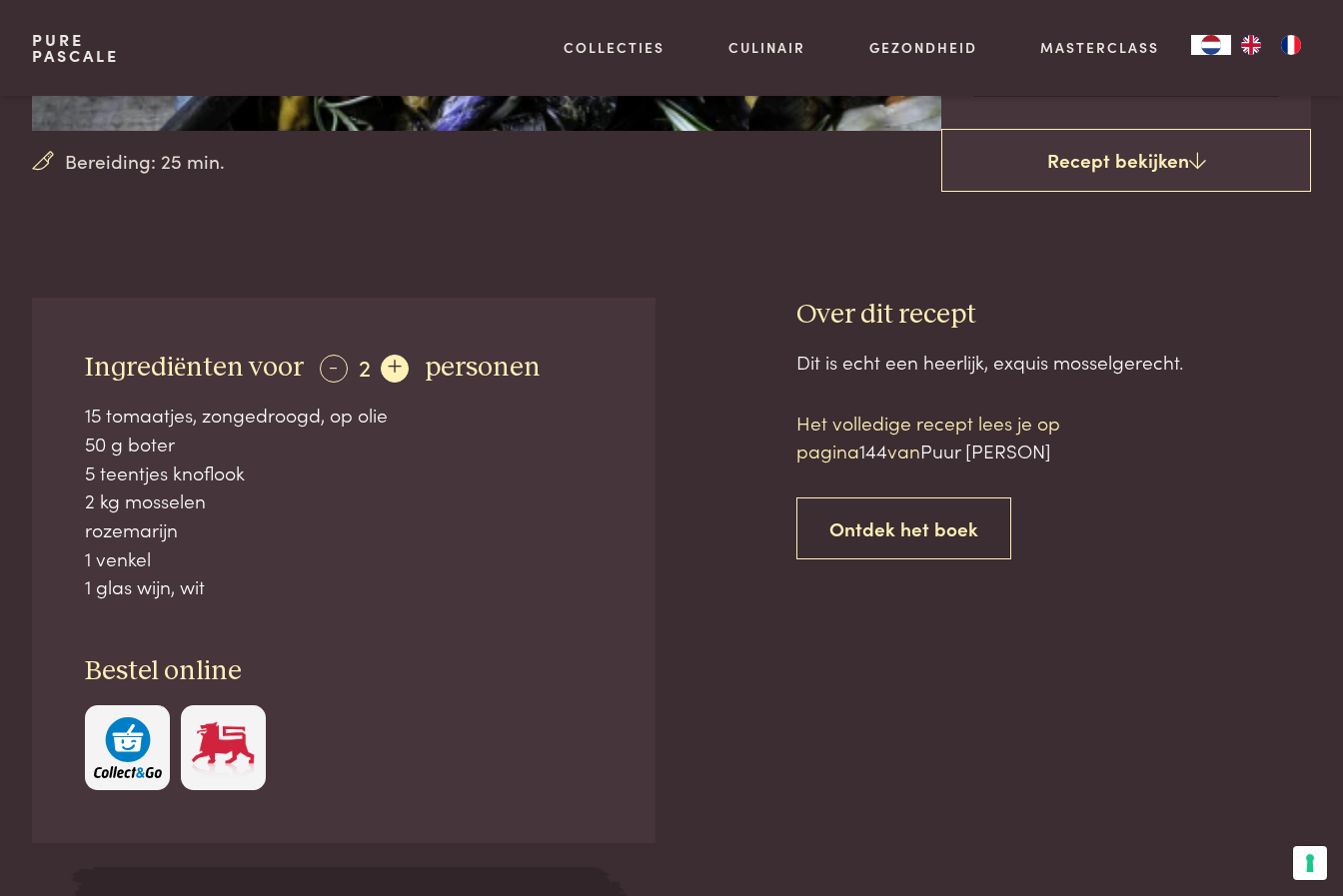 click on "+" at bounding box center (395, 369) 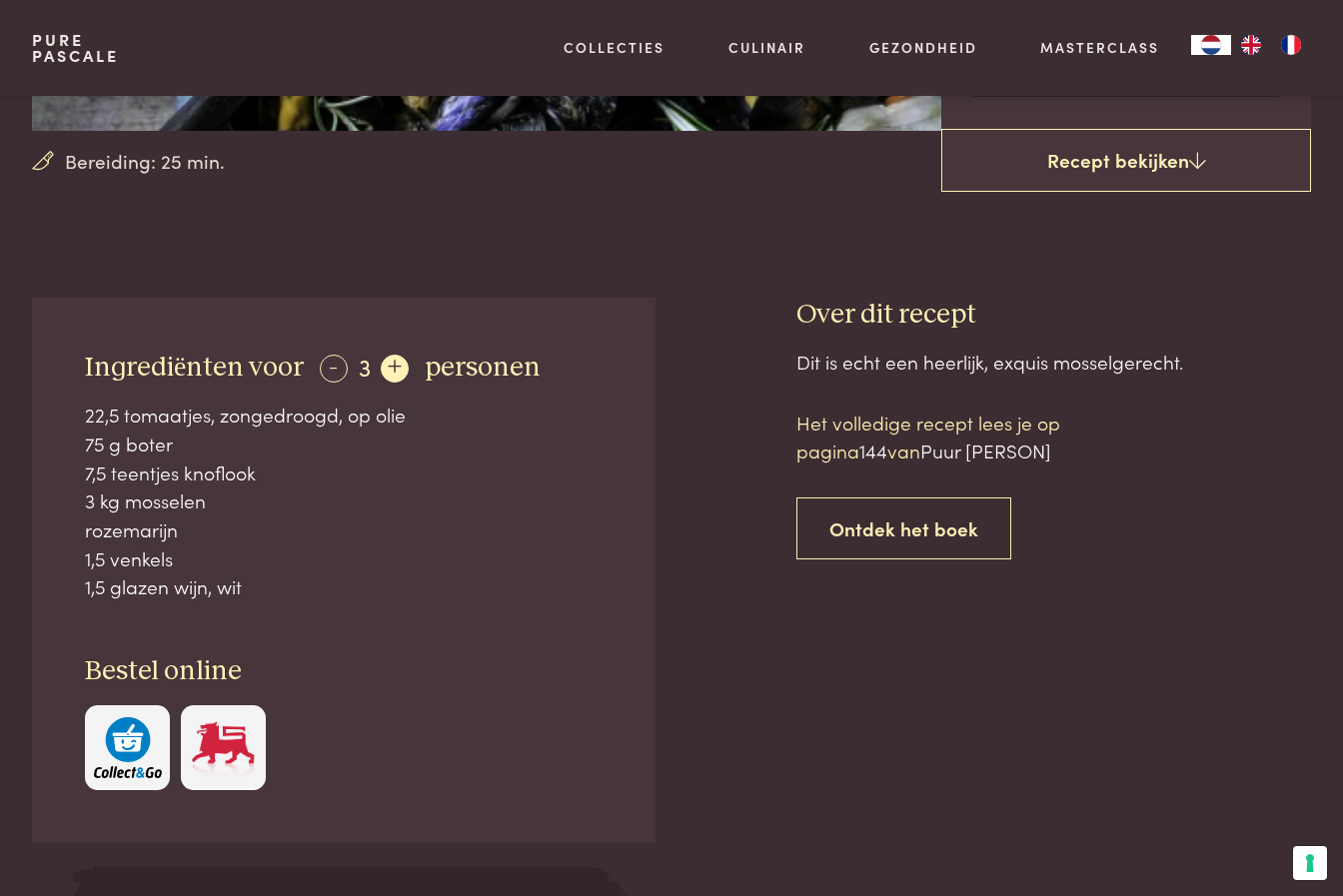 click on "+" at bounding box center [395, 369] 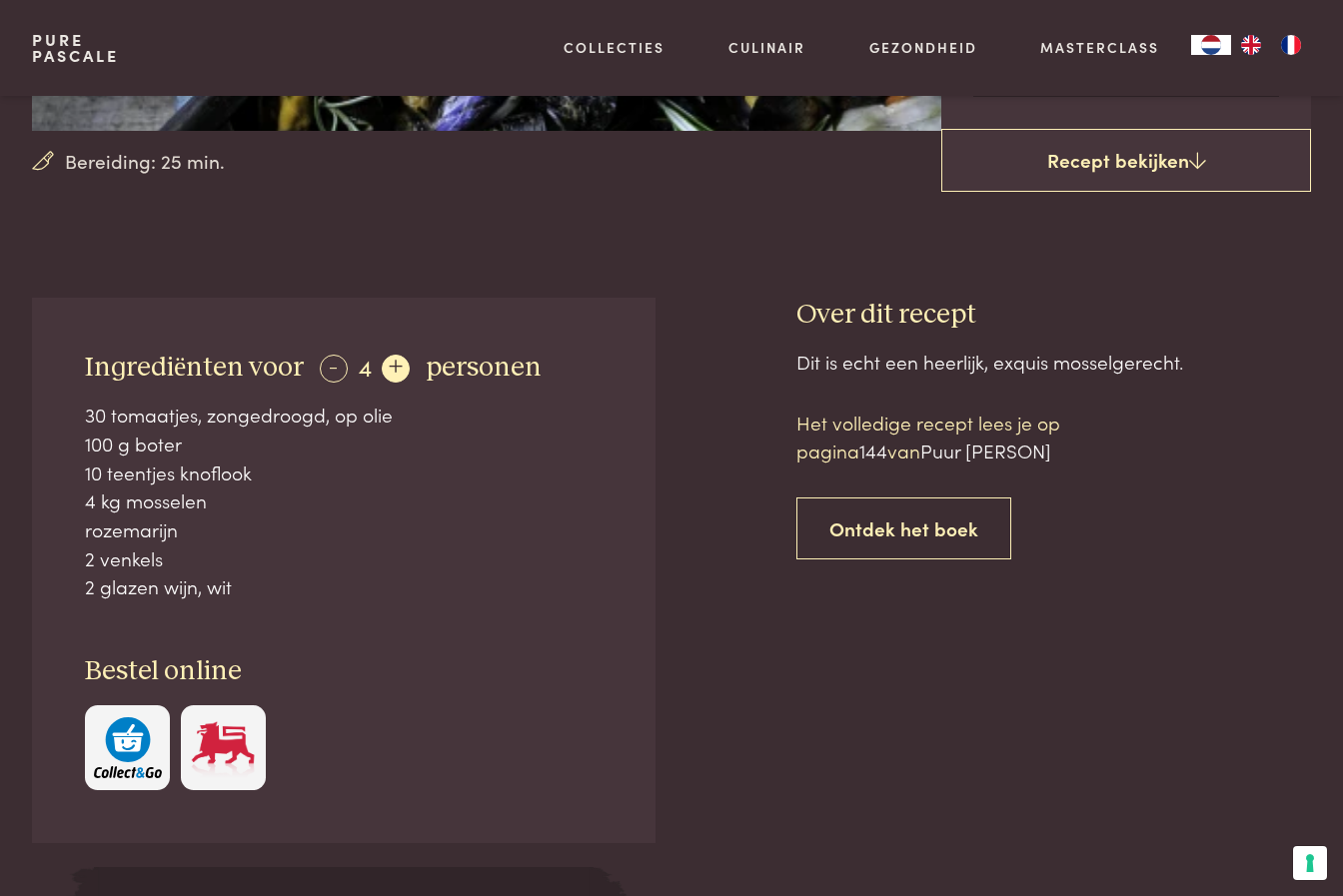 click on "+" at bounding box center (396, 369) 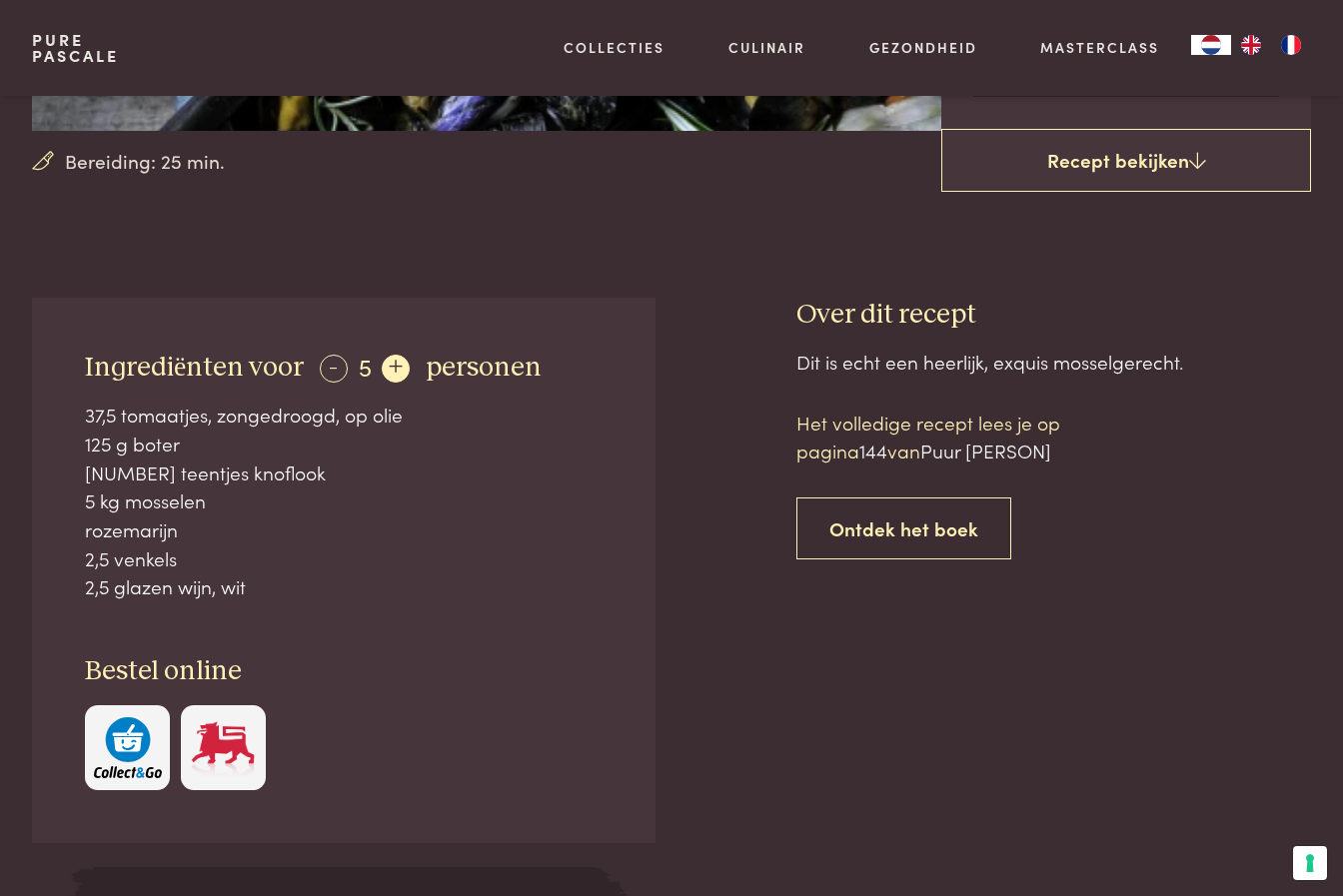 click on "+" at bounding box center (396, 369) 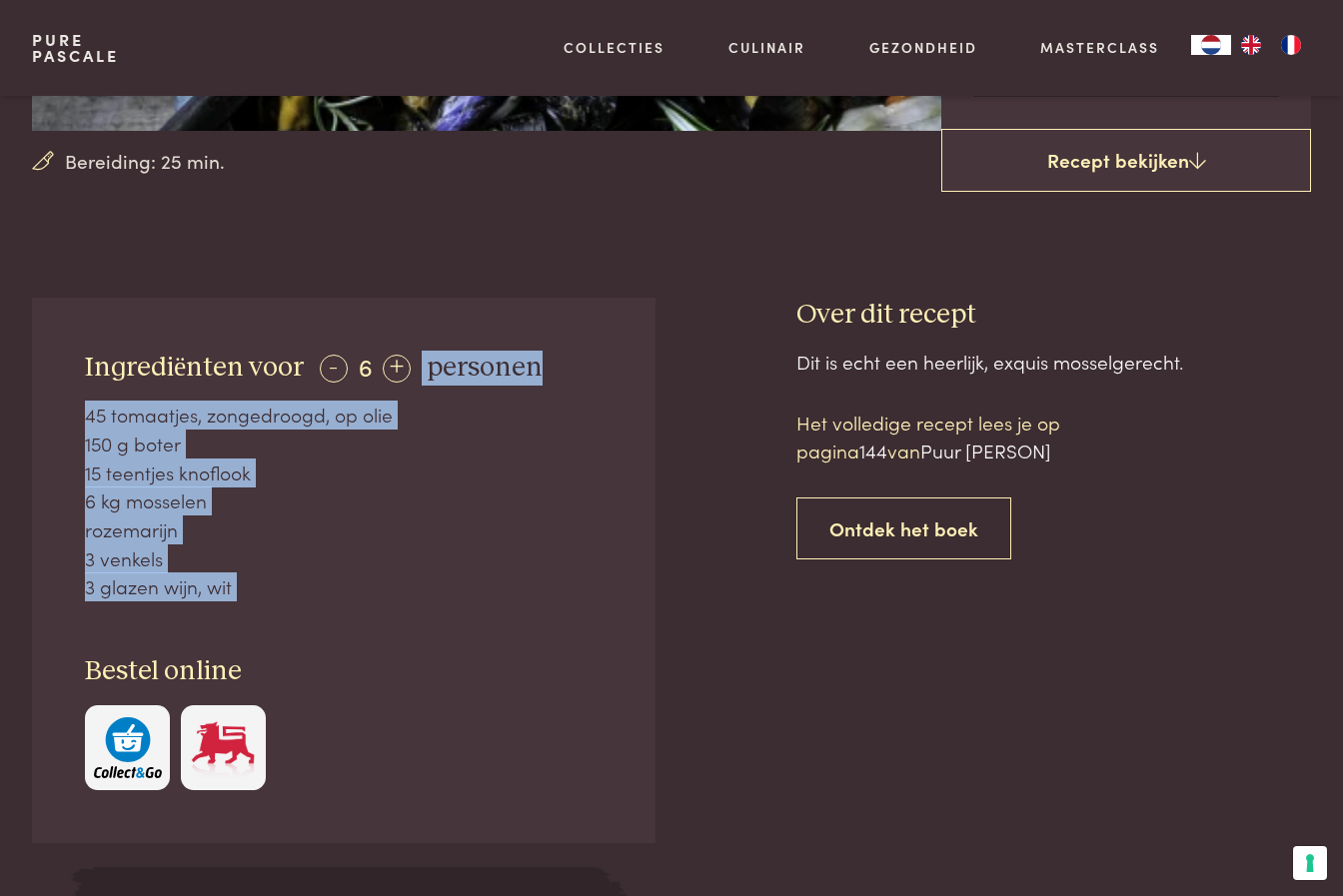 drag, startPoint x: 79, startPoint y: 348, endPoint x: 233, endPoint y: 637, distance: 327.47061 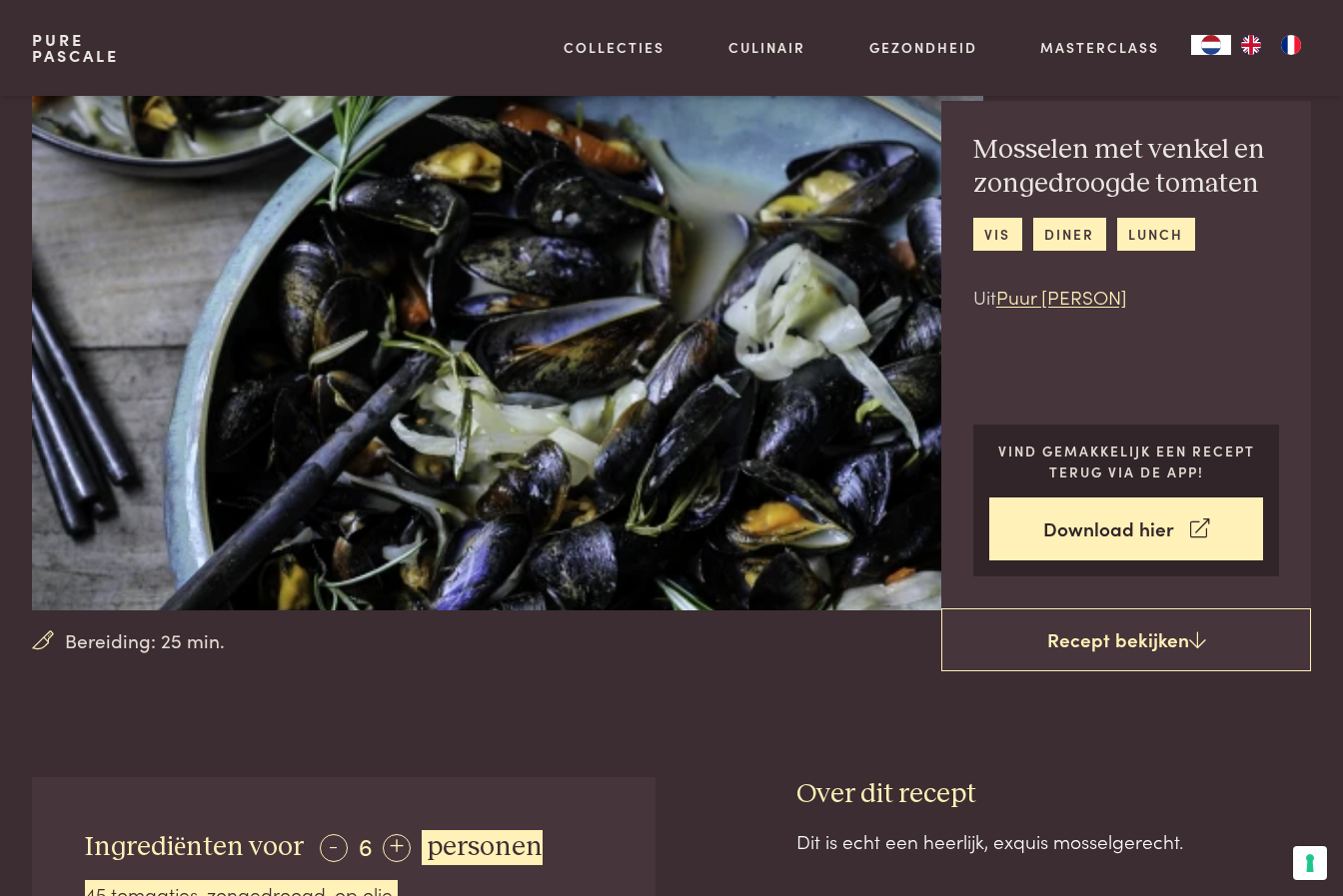 scroll, scrollTop: 0, scrollLeft: 0, axis: both 